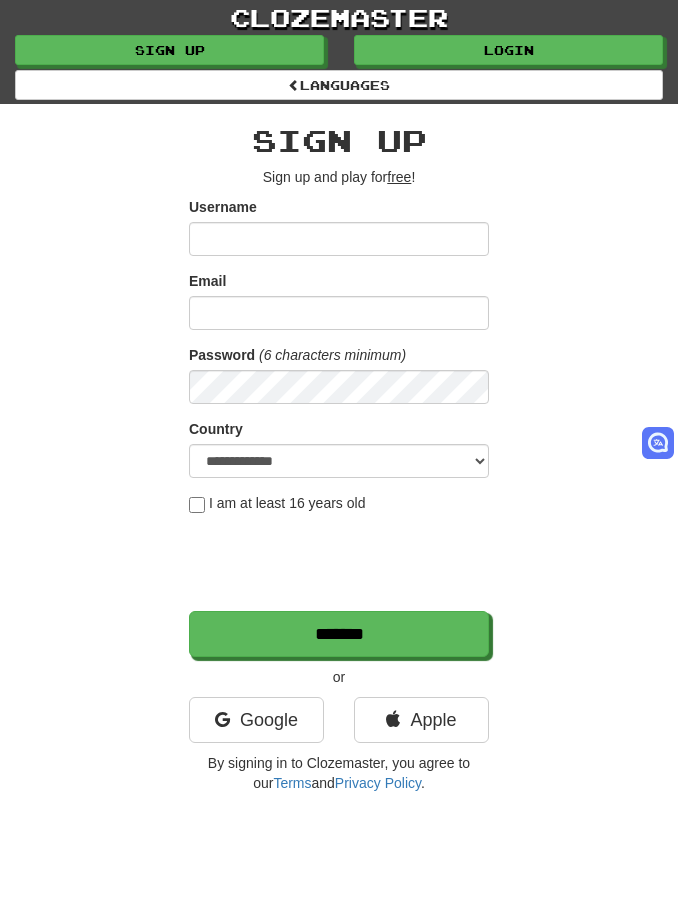 scroll, scrollTop: 201, scrollLeft: 0, axis: vertical 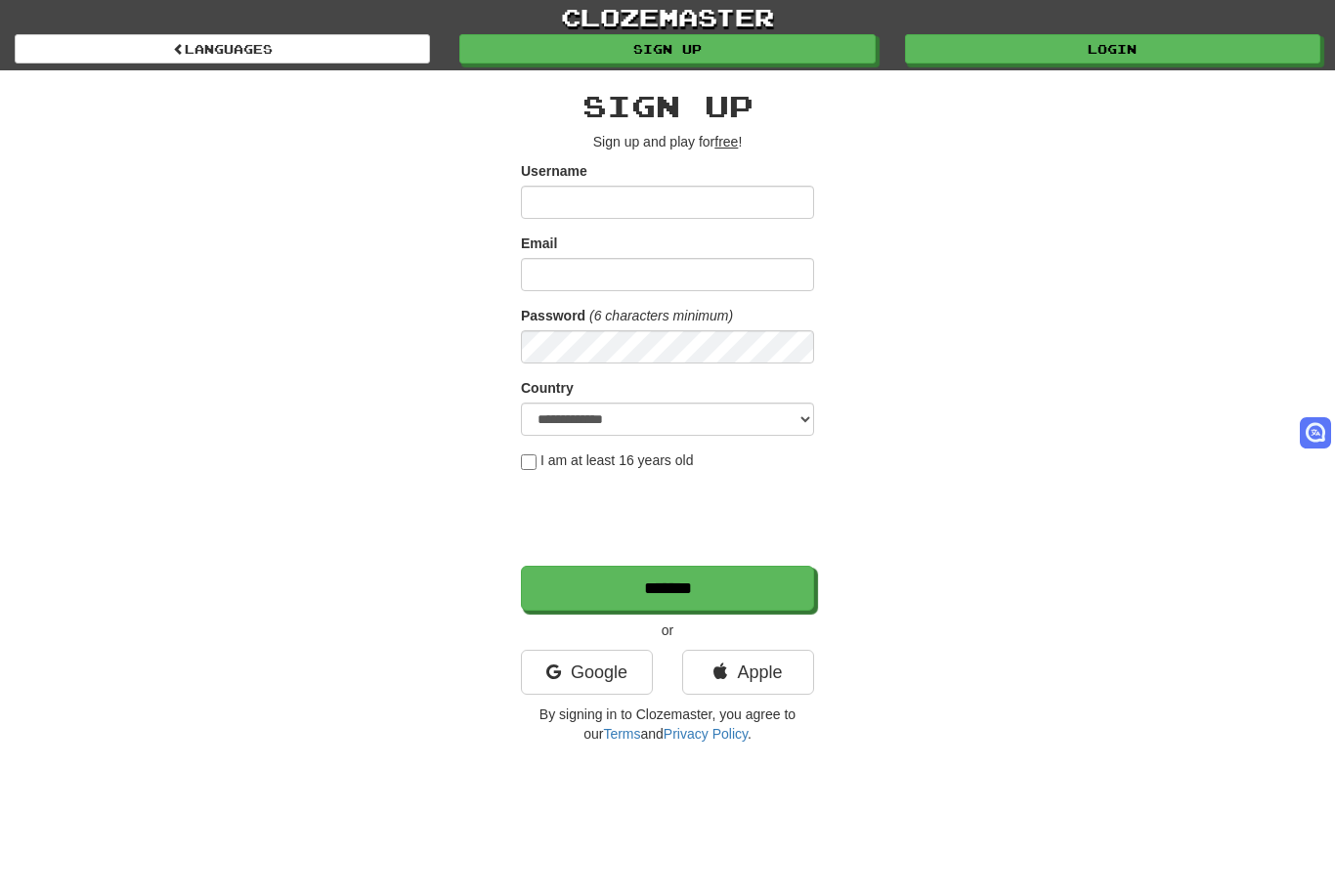 click on "Languages" at bounding box center (222, 49) 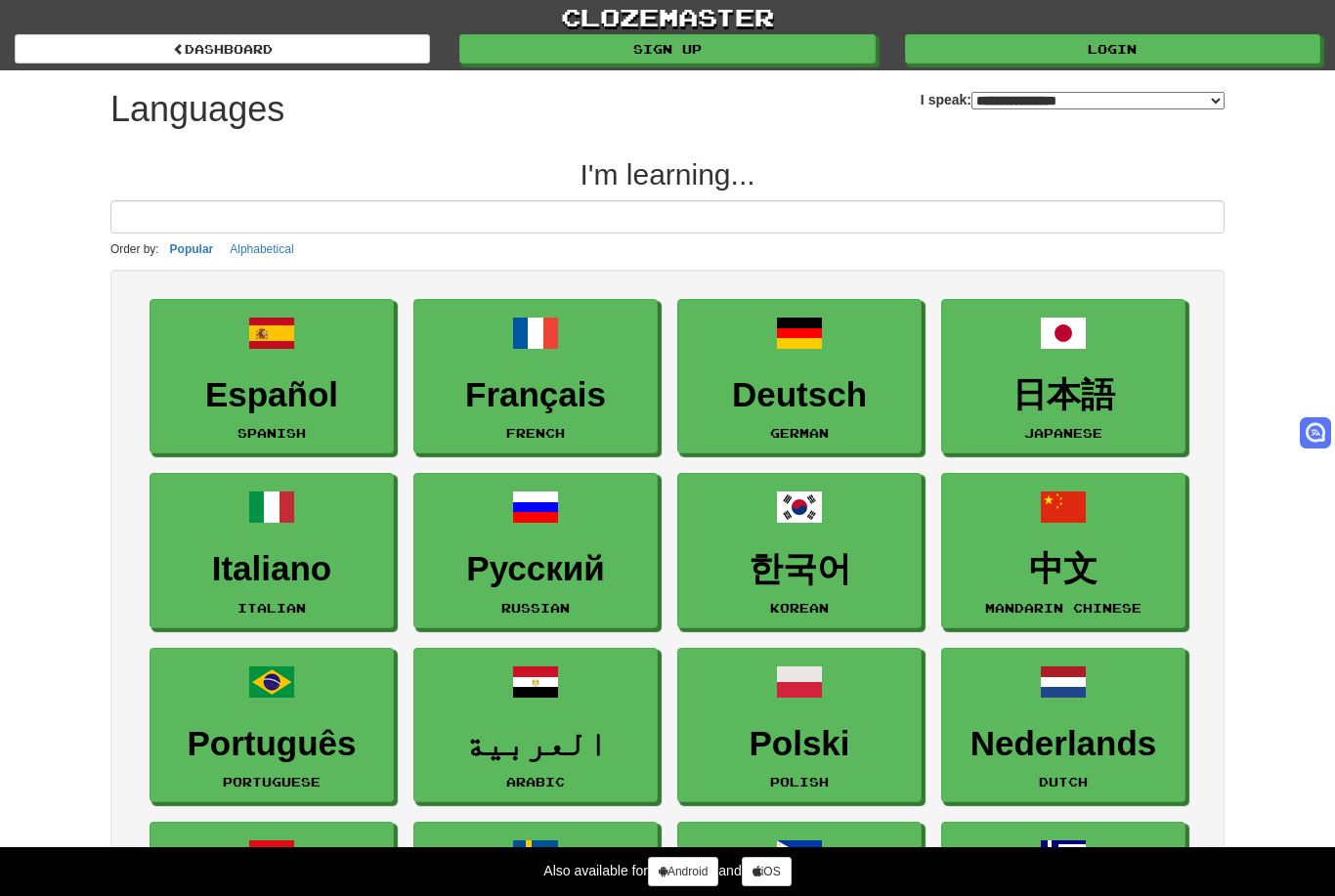 select on "*******" 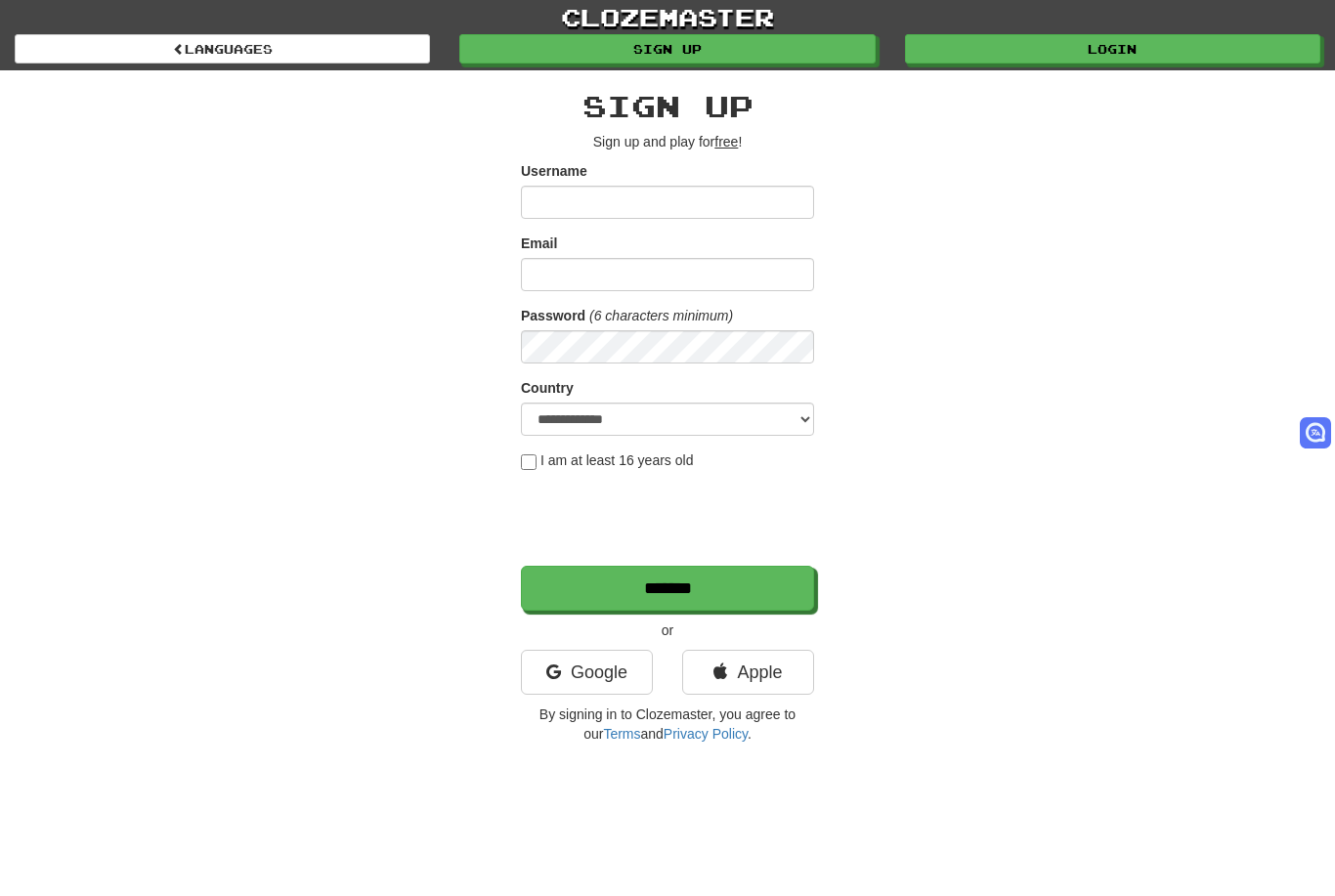 scroll, scrollTop: 0, scrollLeft: 0, axis: both 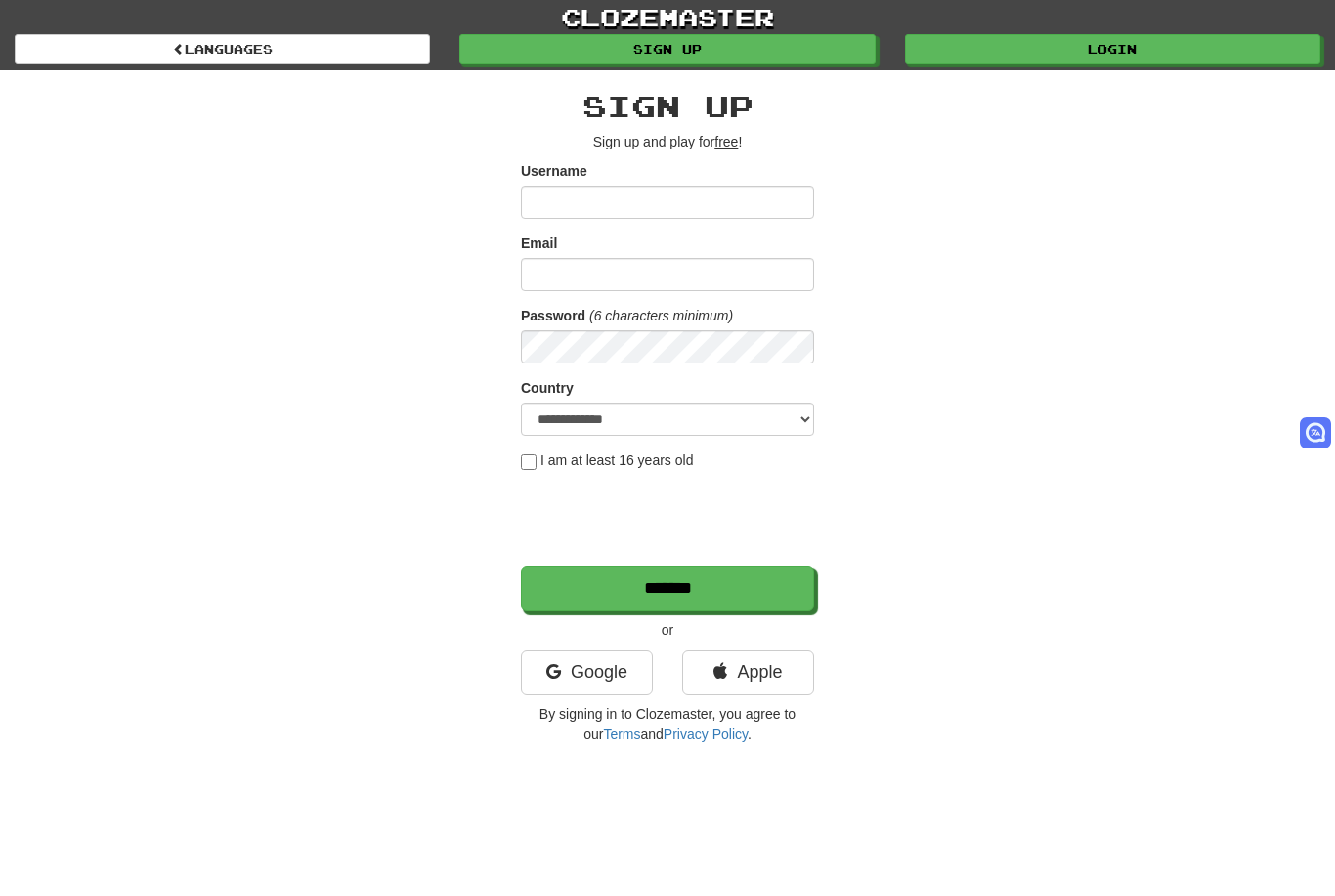 click on "Google" at bounding box center [586, 672] 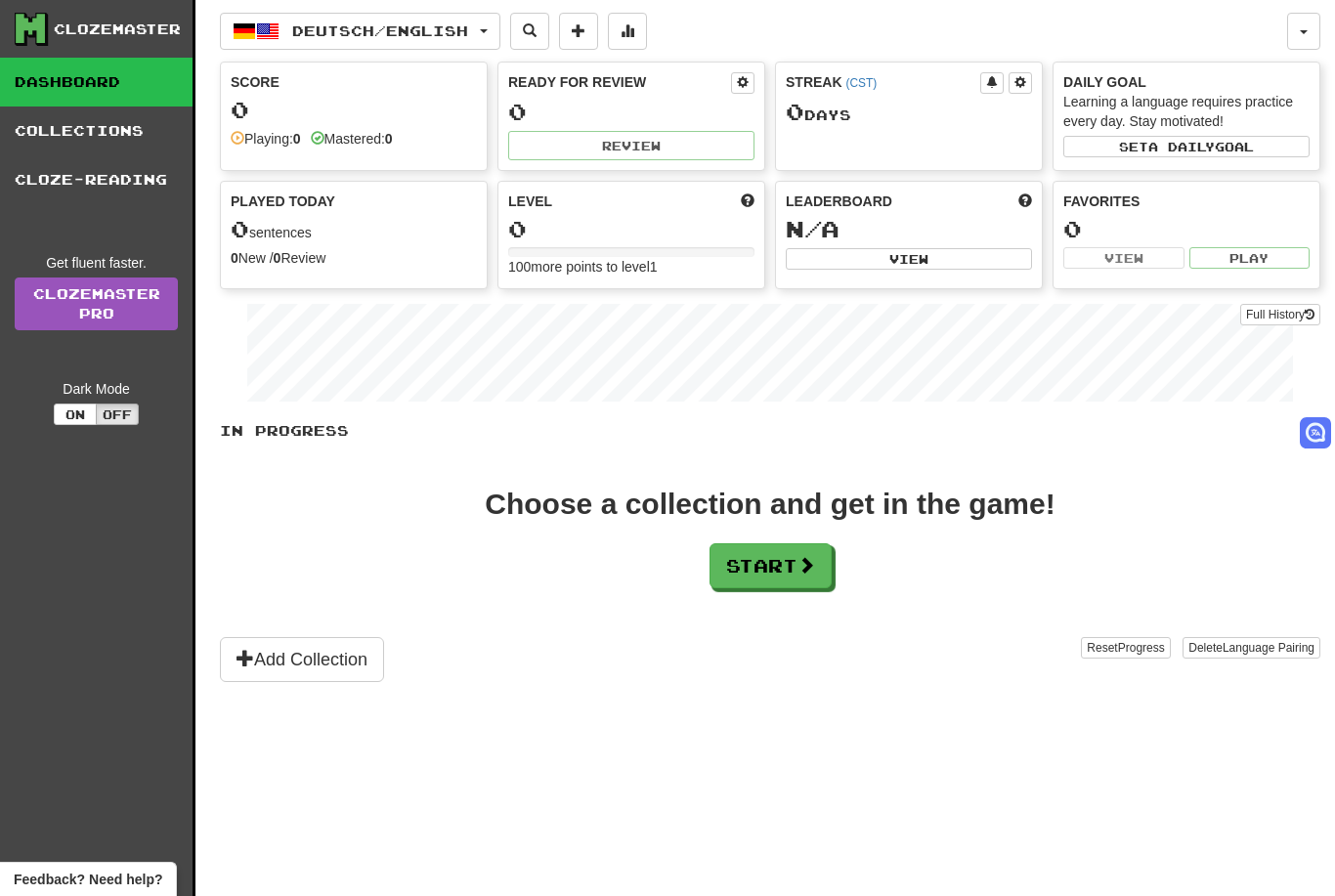 scroll, scrollTop: 0, scrollLeft: 0, axis: both 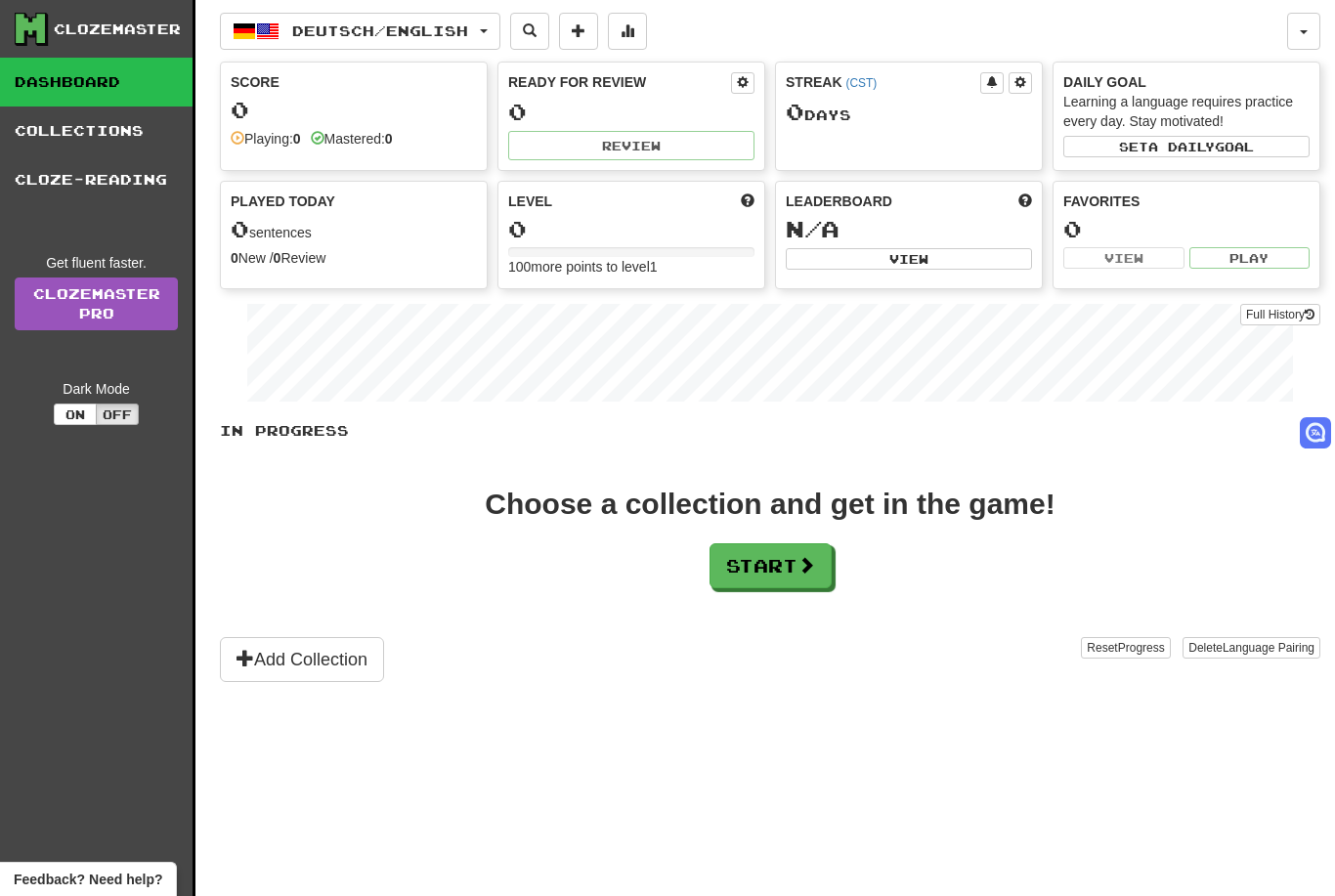 click on "Start" at bounding box center [770, 566] 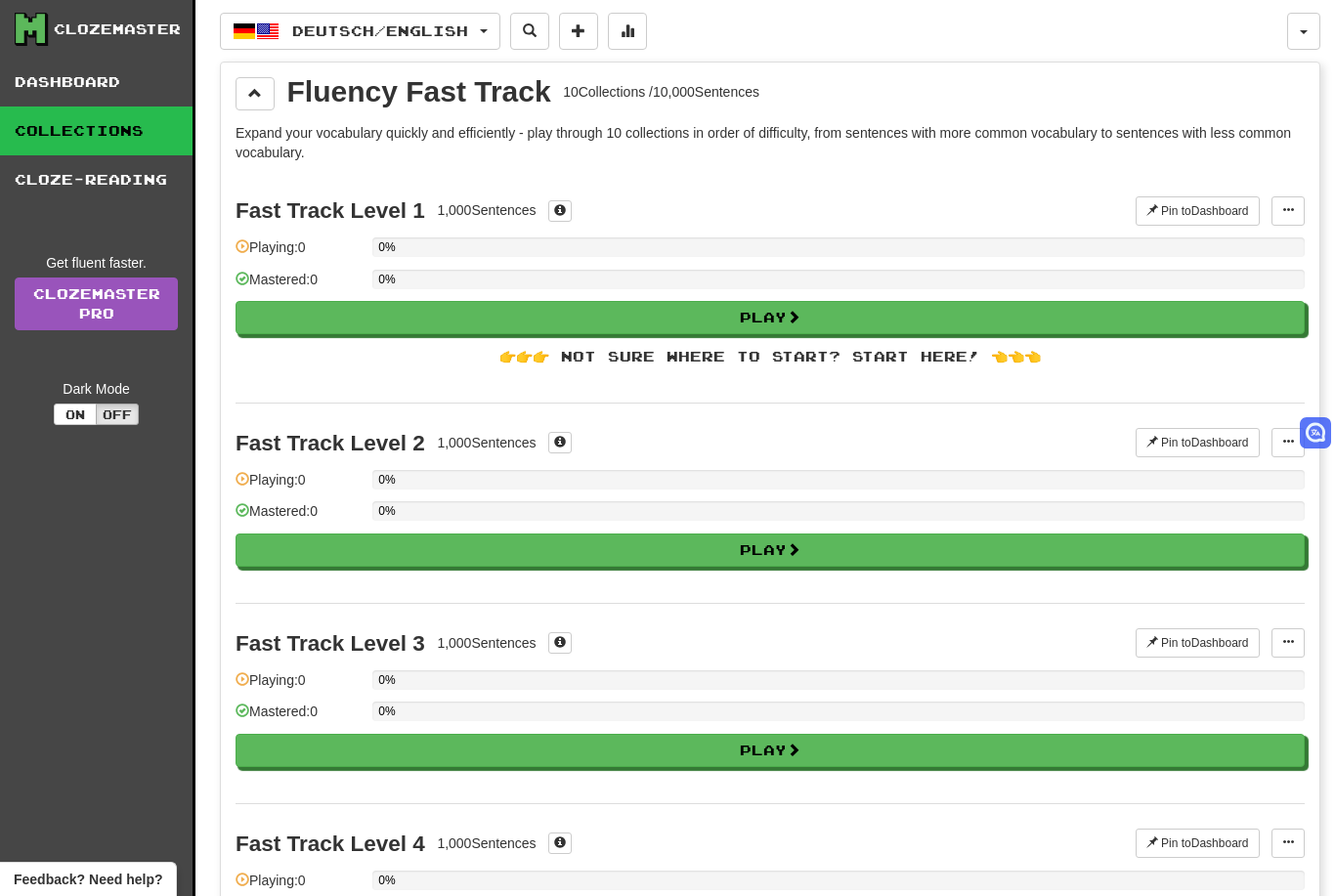click on "Play" at bounding box center [770, 318] 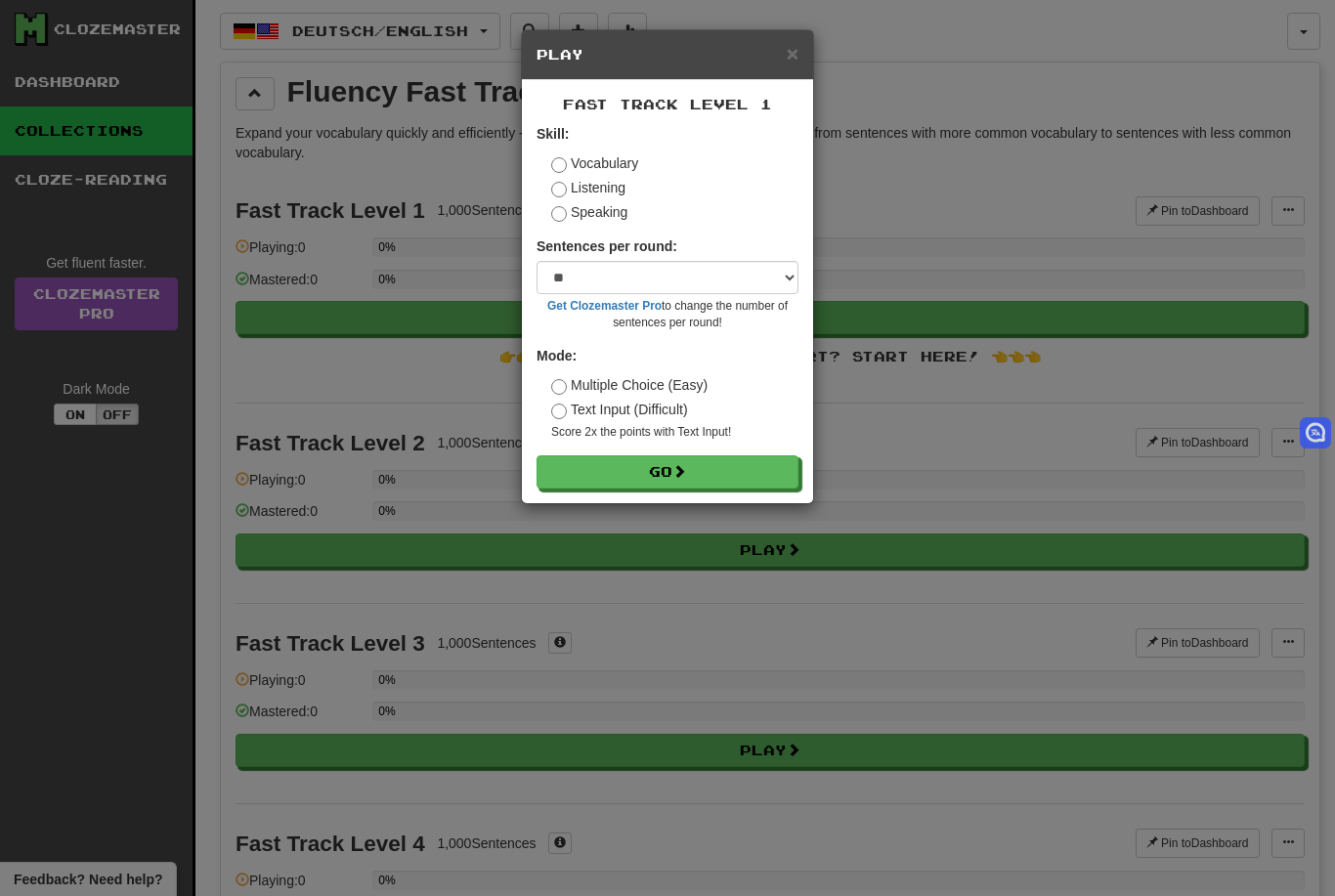 click on "Go" at bounding box center [668, 472] 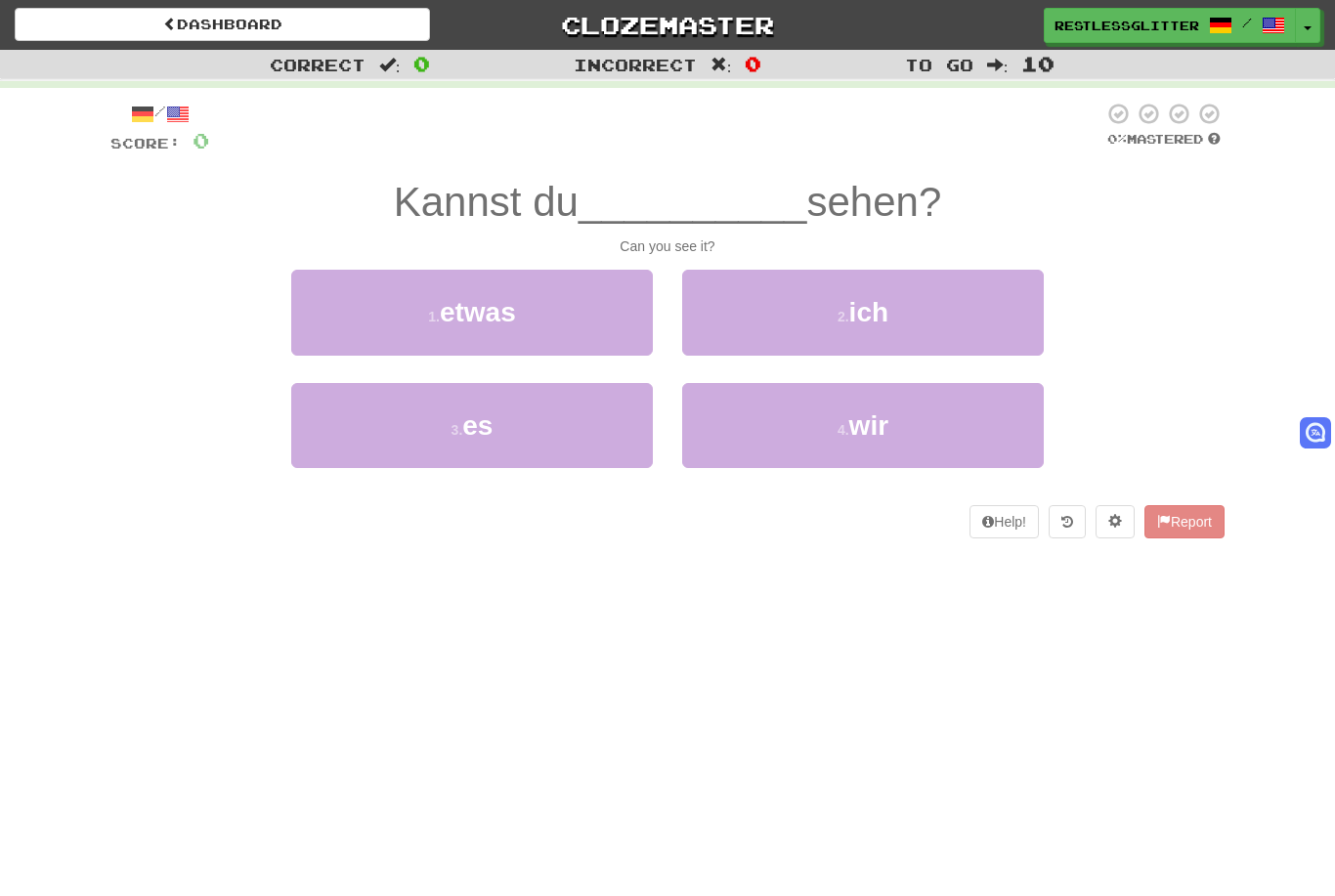 scroll, scrollTop: 0, scrollLeft: 0, axis: both 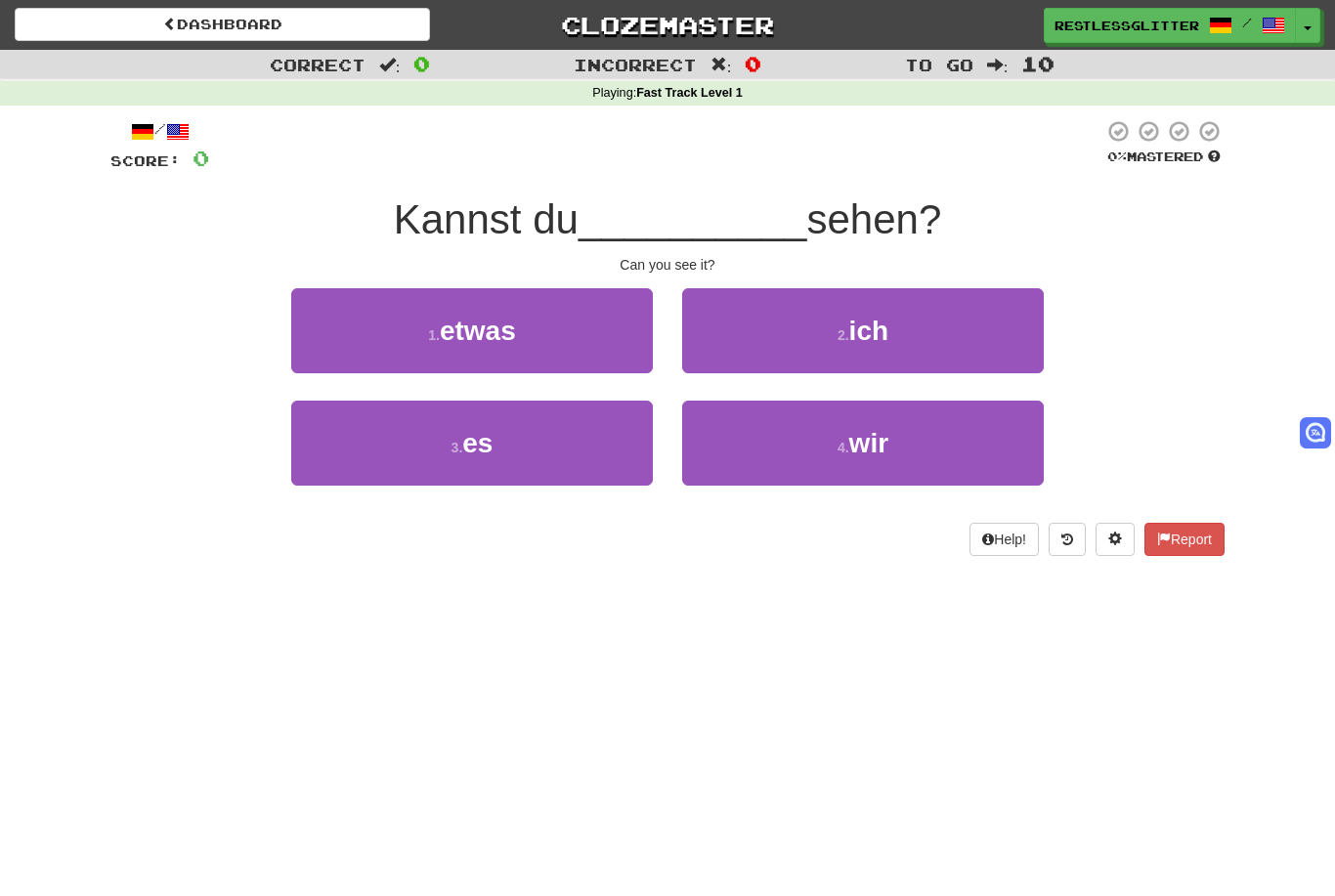 click on "3 .  es" at bounding box center (472, 443) 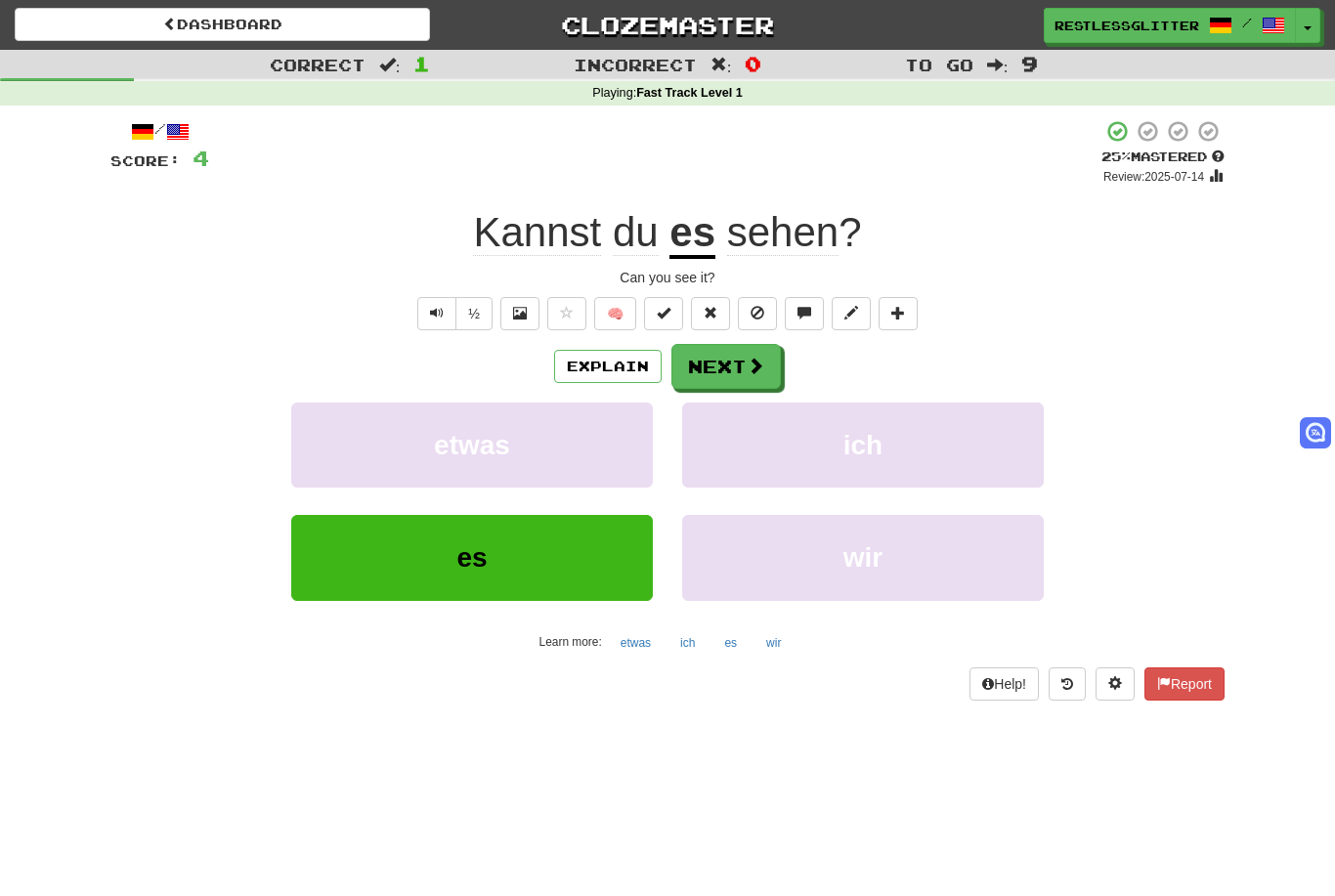 click on "Next" at bounding box center (726, 366) 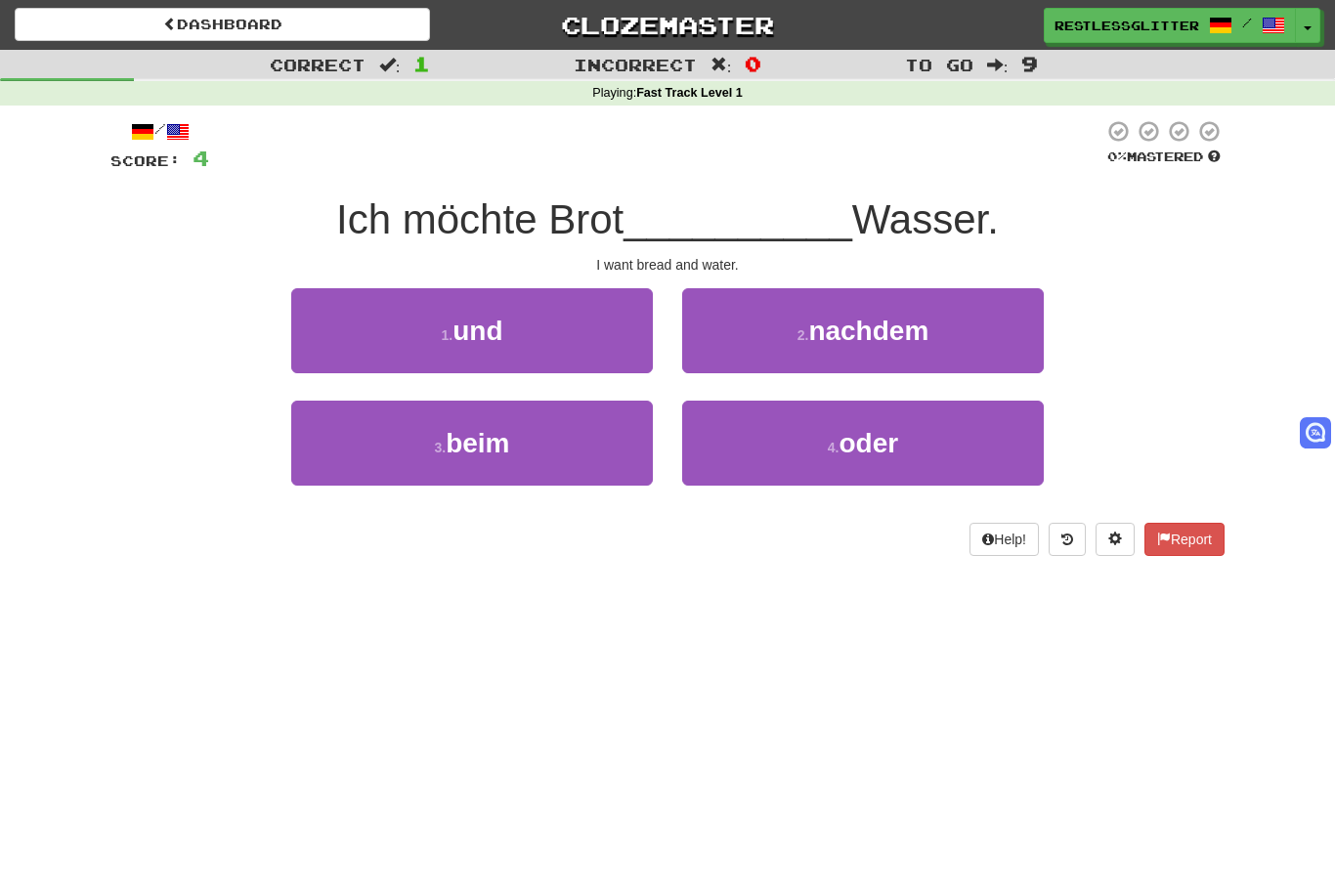 click on "1 .  und" at bounding box center [472, 330] 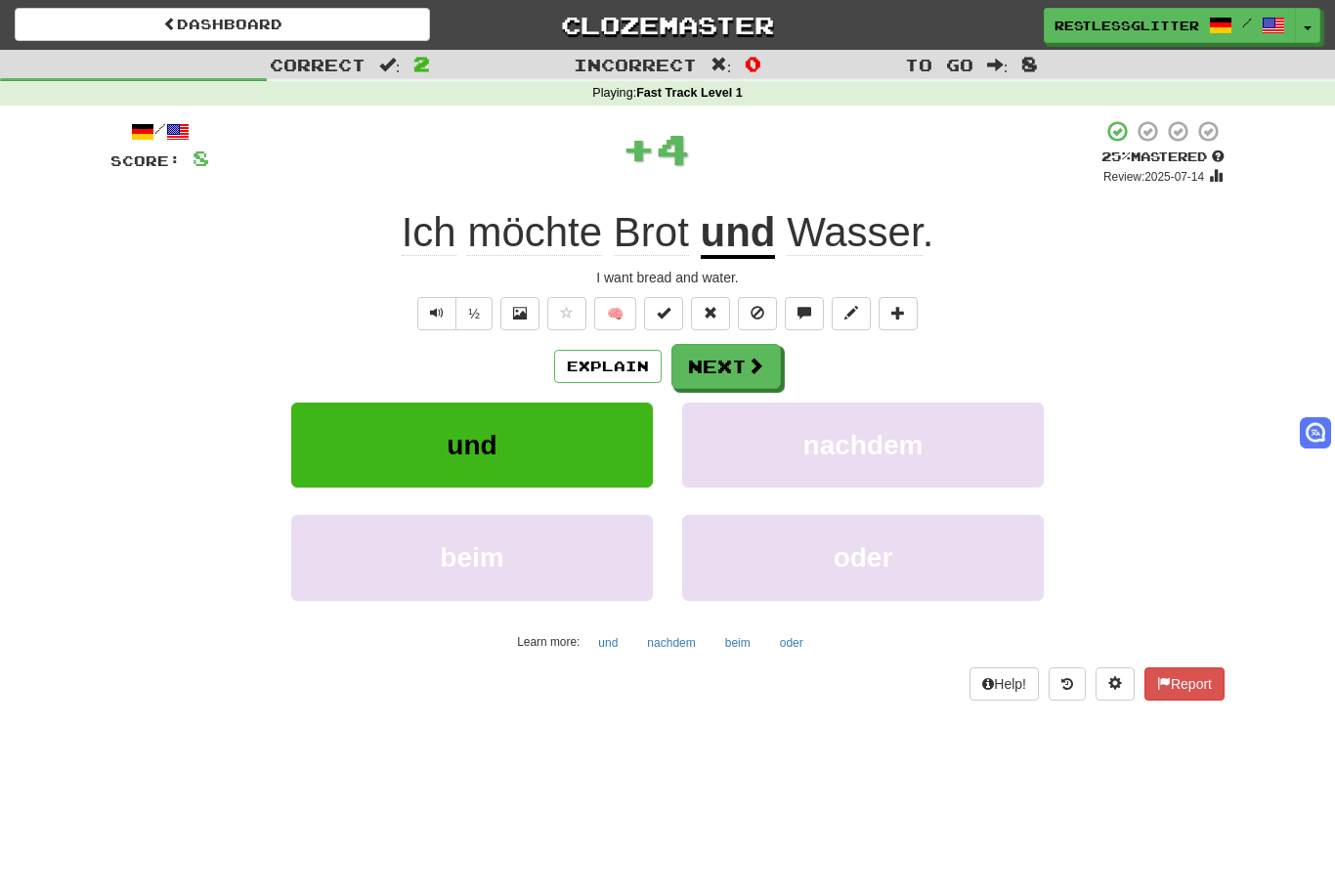click on "Next" at bounding box center [726, 366] 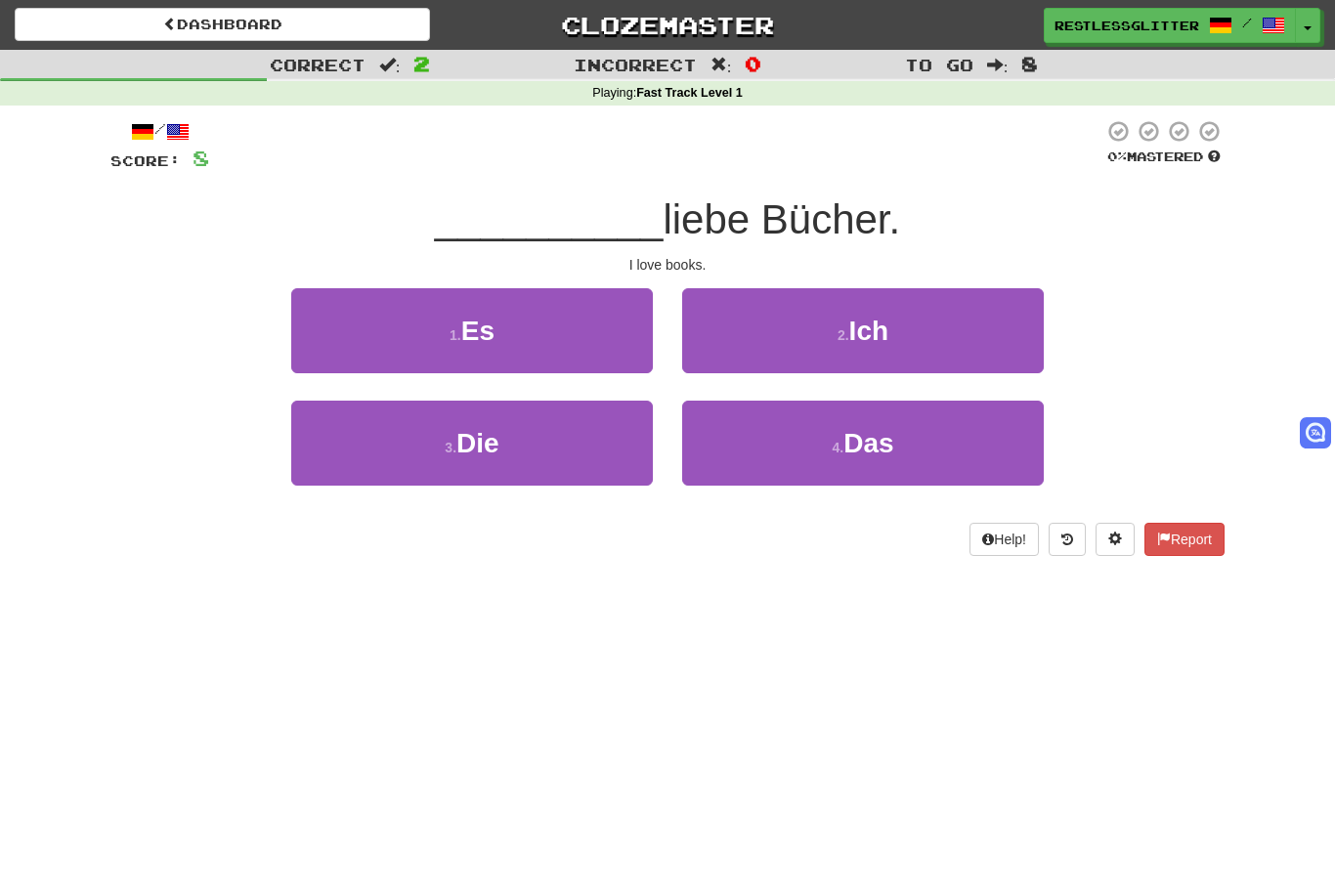 click on "2 .  Ich" at bounding box center (863, 330) 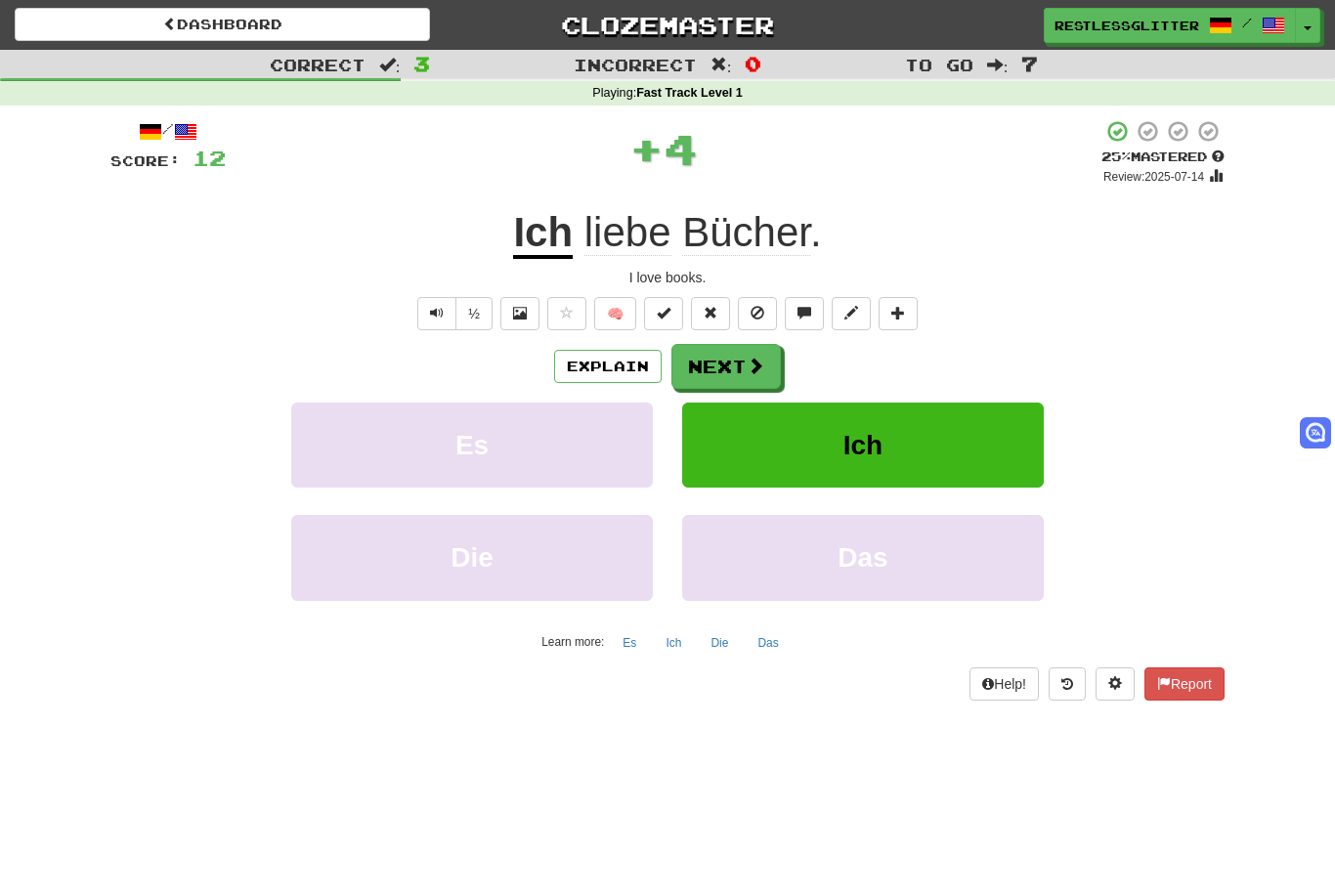 click on "Next" at bounding box center (726, 366) 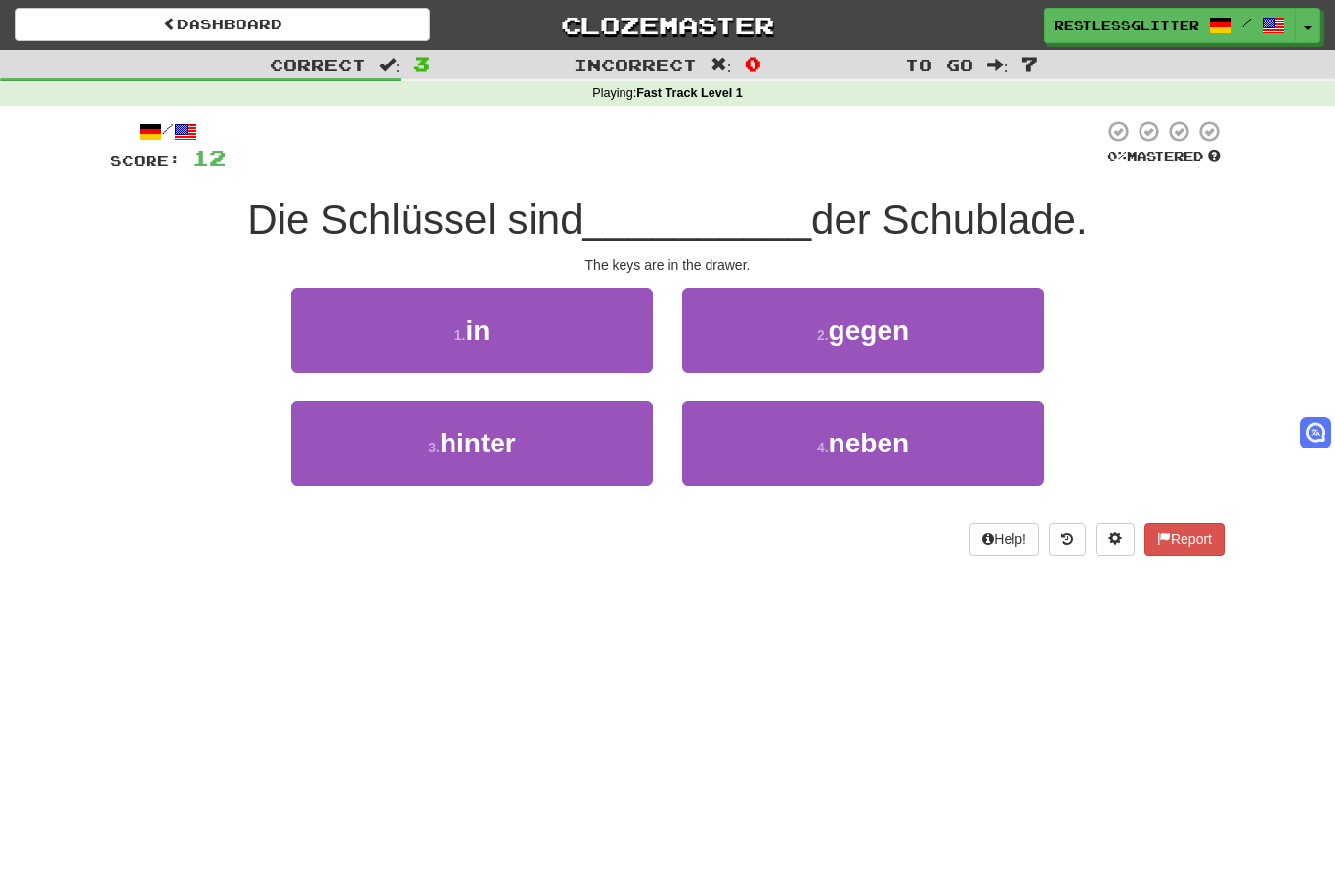 click on "1 .  in" at bounding box center [472, 330] 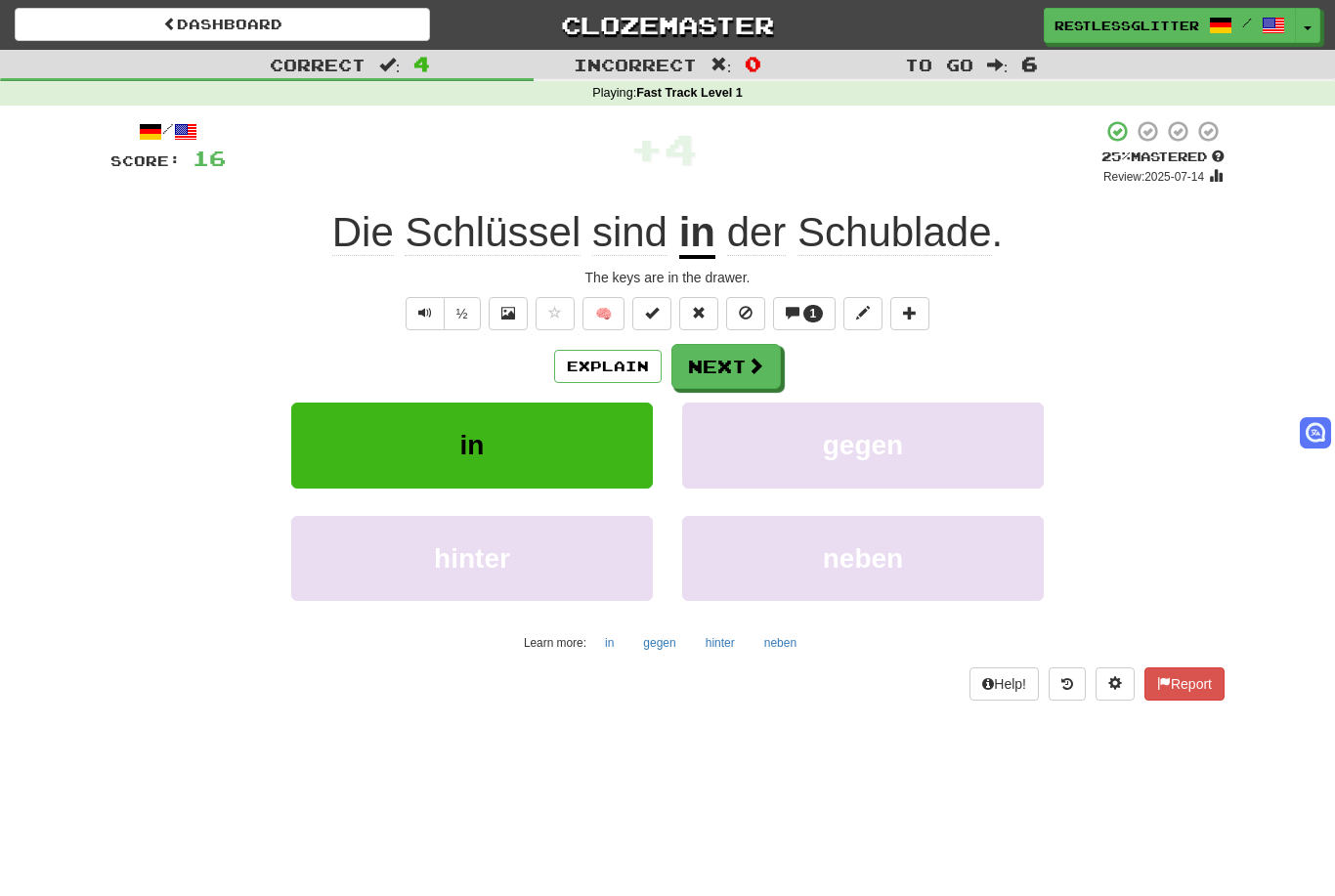 click on "Next" at bounding box center (726, 366) 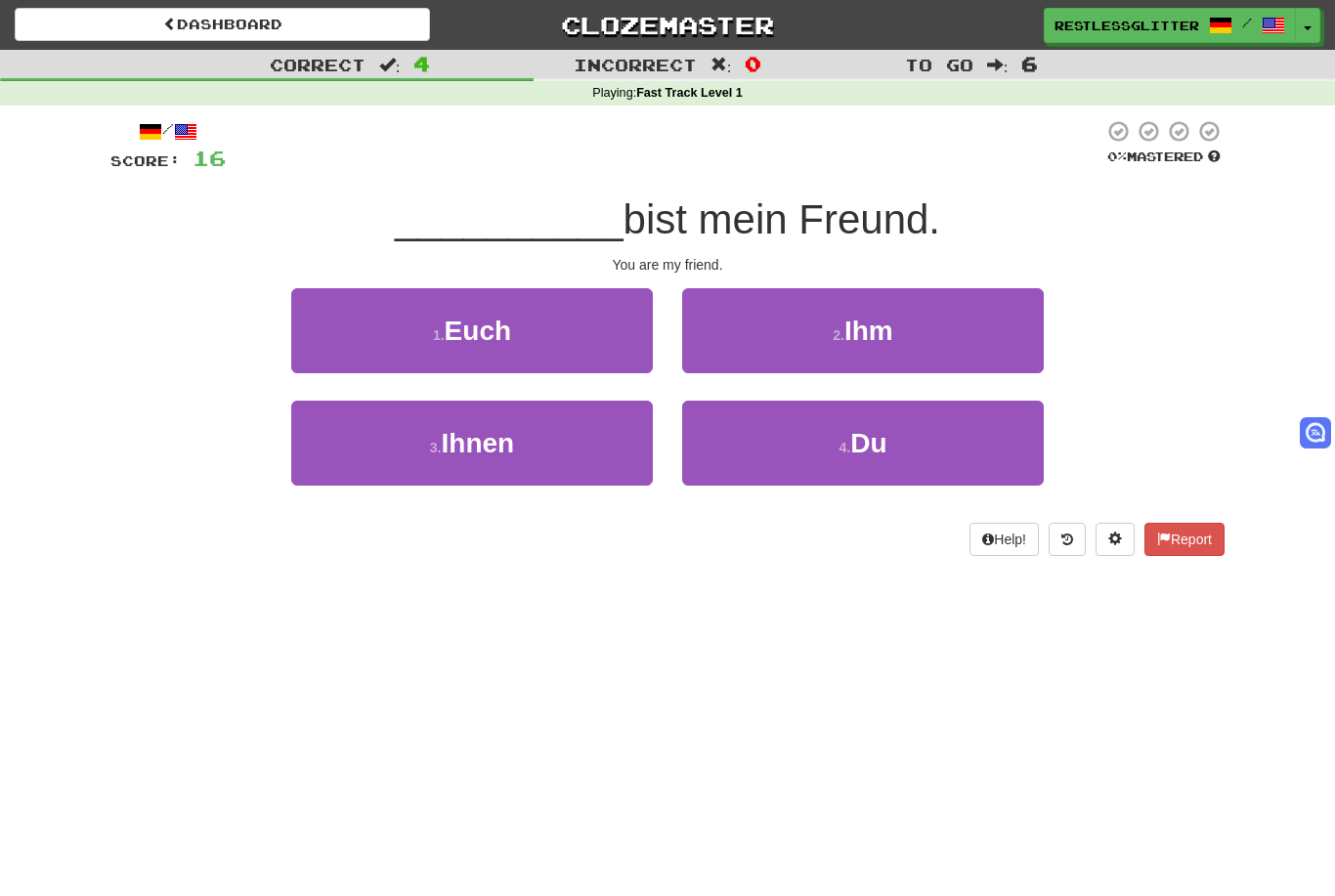 click on "4 .  Du" at bounding box center (863, 443) 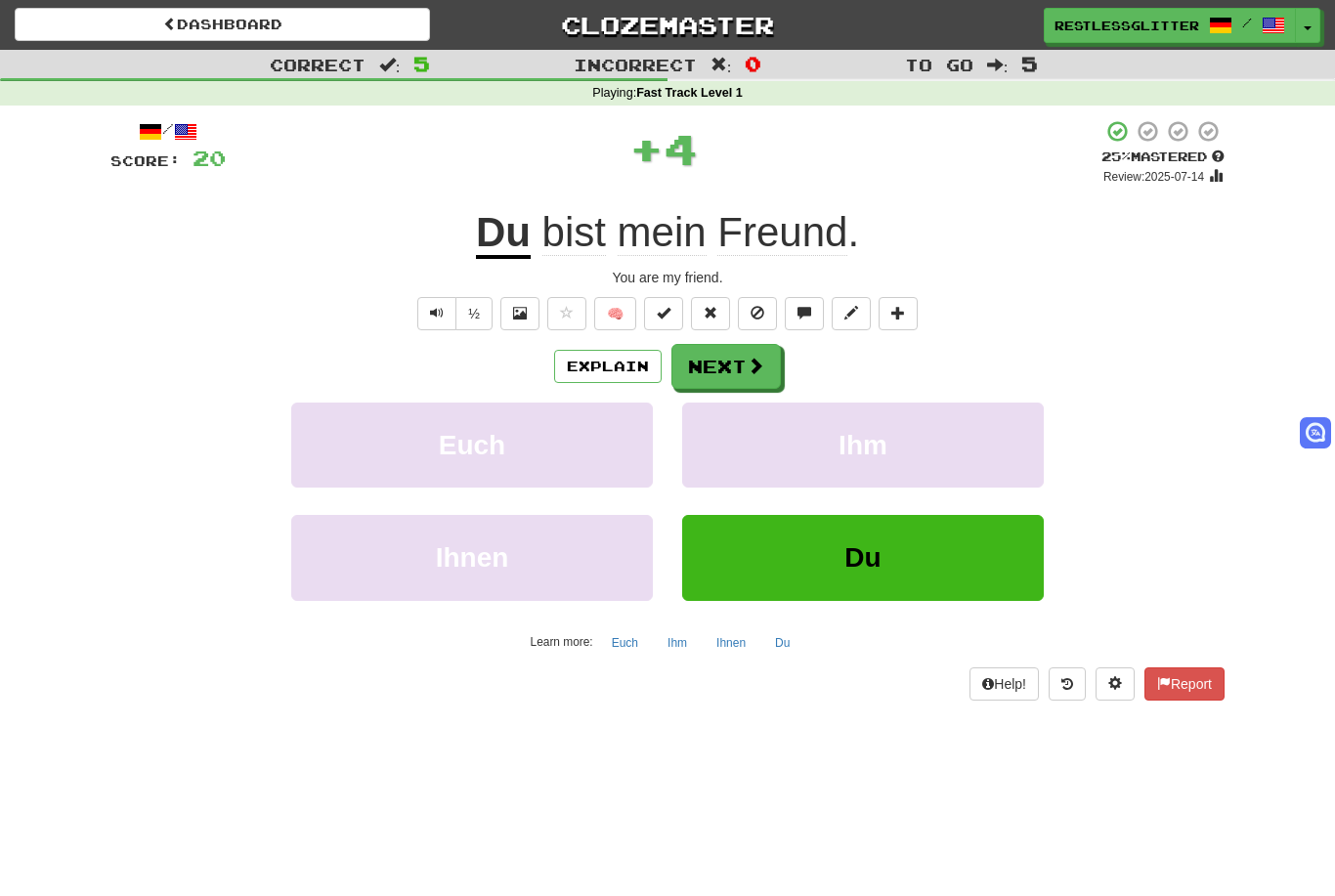 click on "Next" at bounding box center [726, 366] 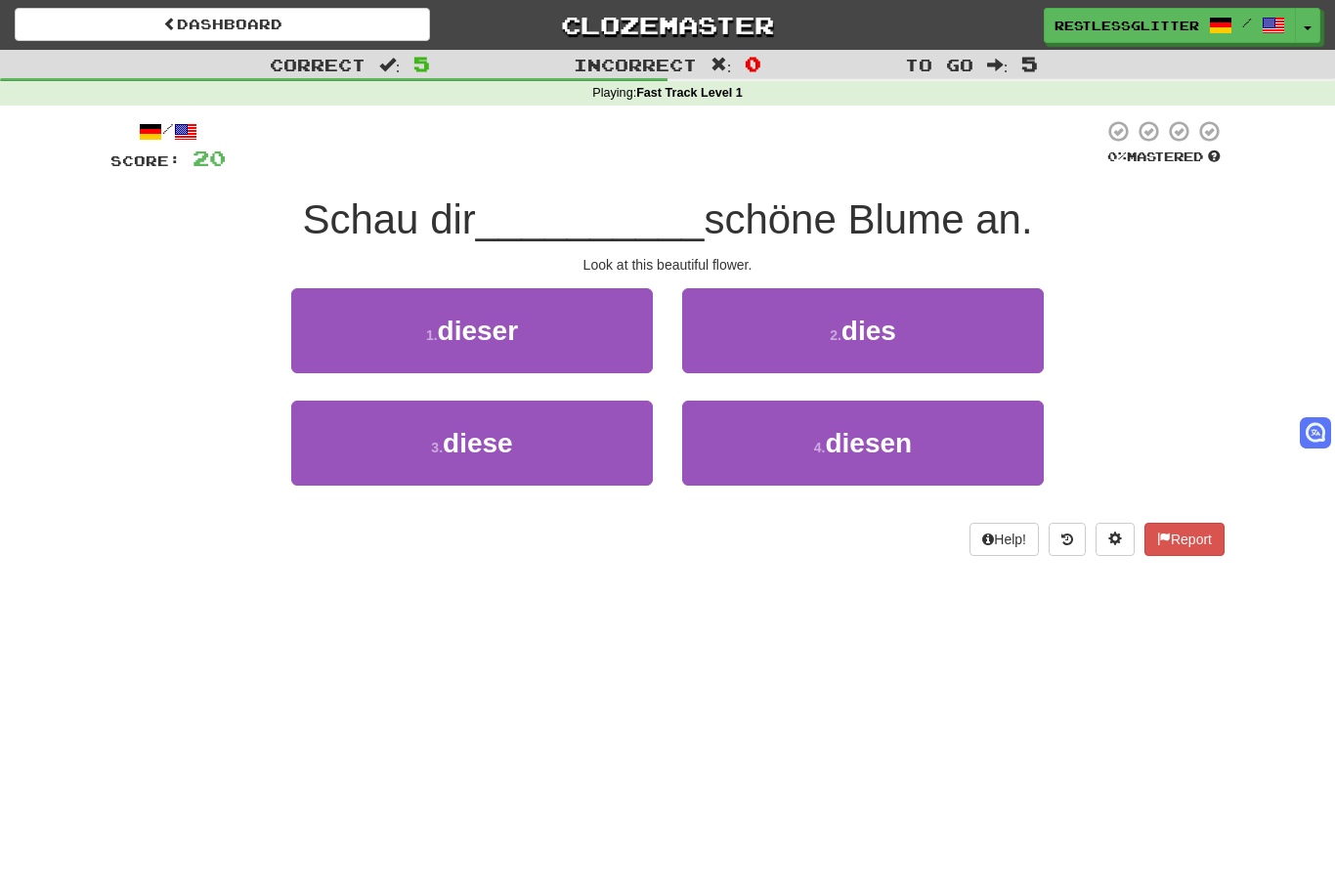 click on "3 .  diese" at bounding box center [472, 443] 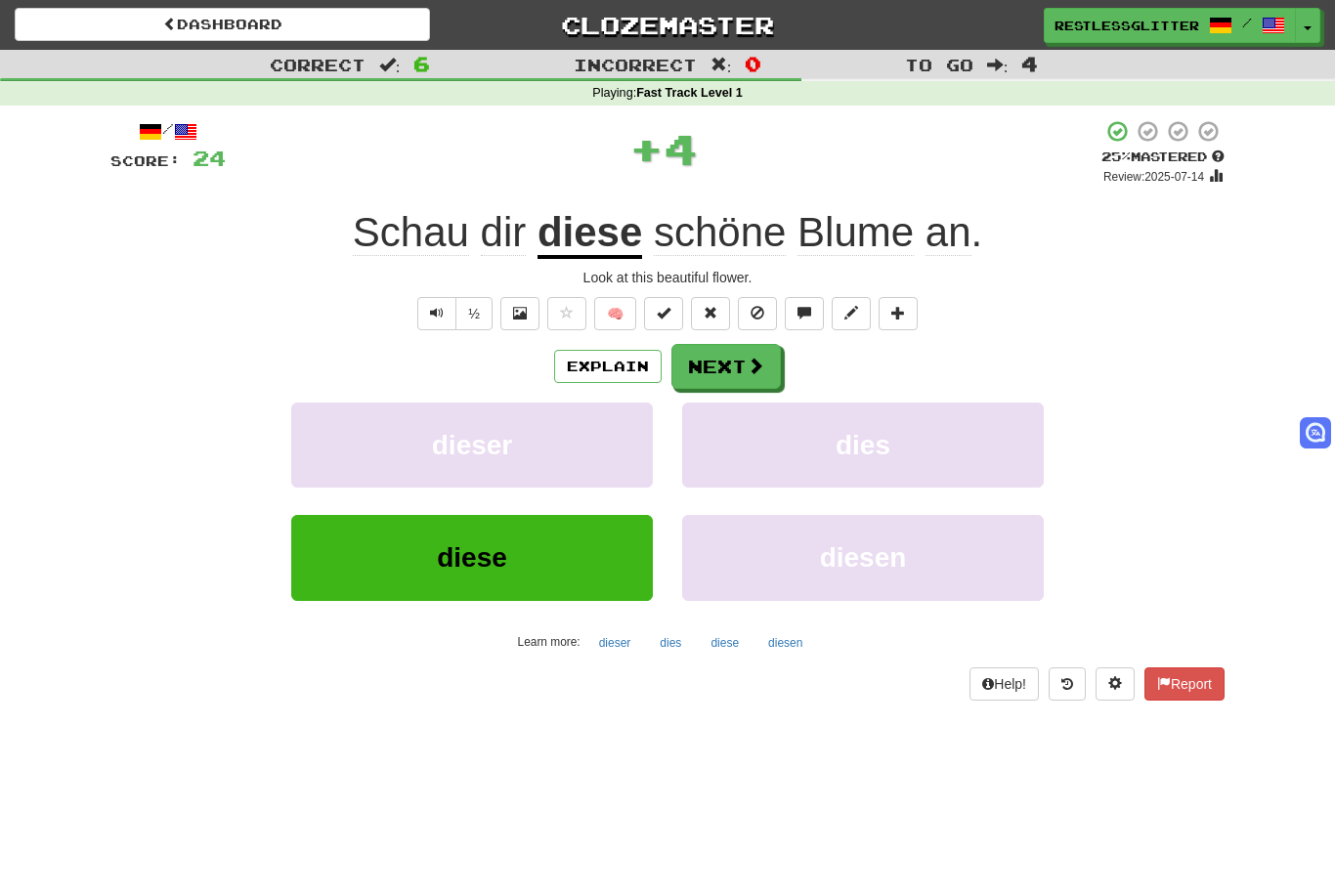 click on "Next" at bounding box center (726, 366) 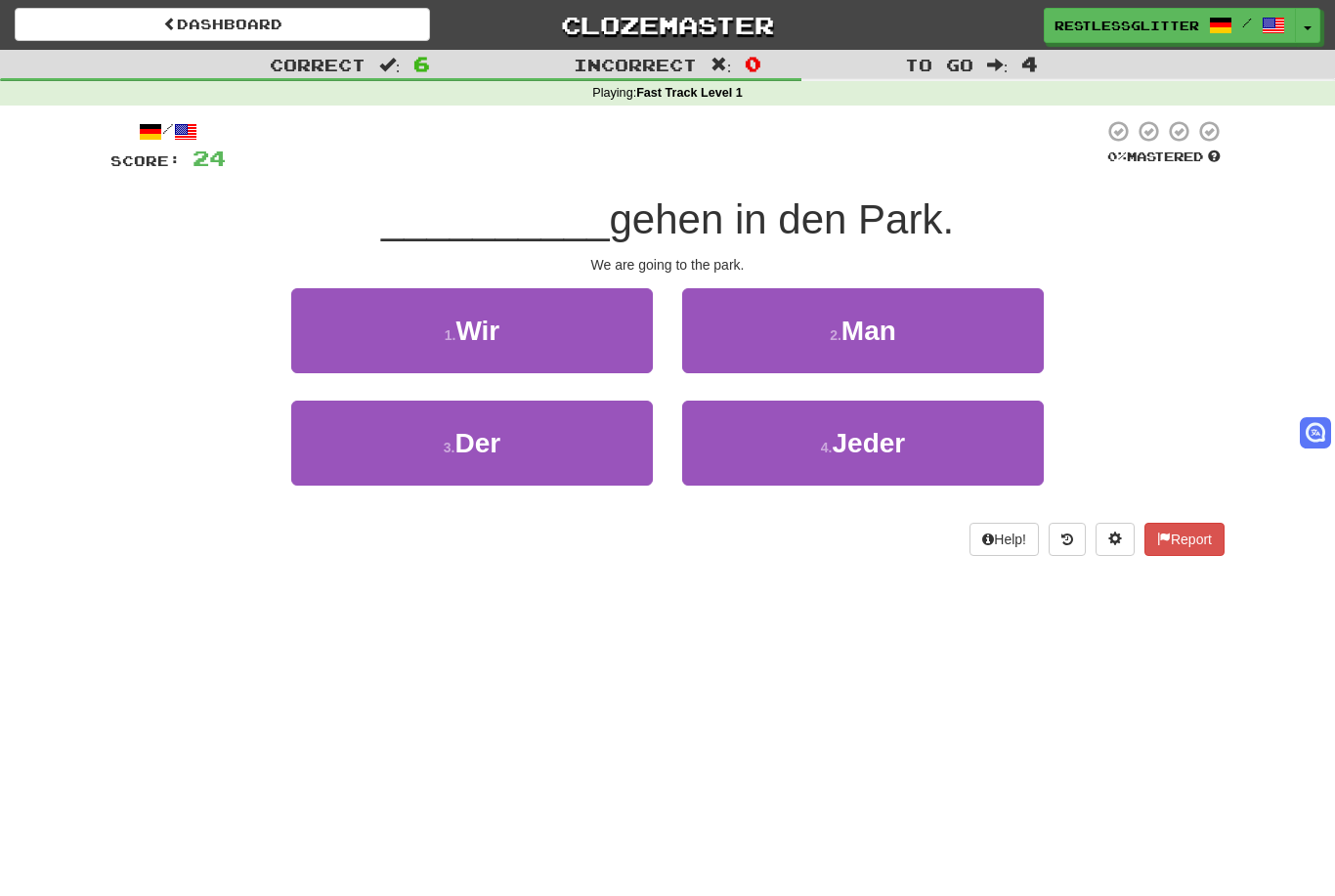 click on "1 .  Wir" at bounding box center [472, 330] 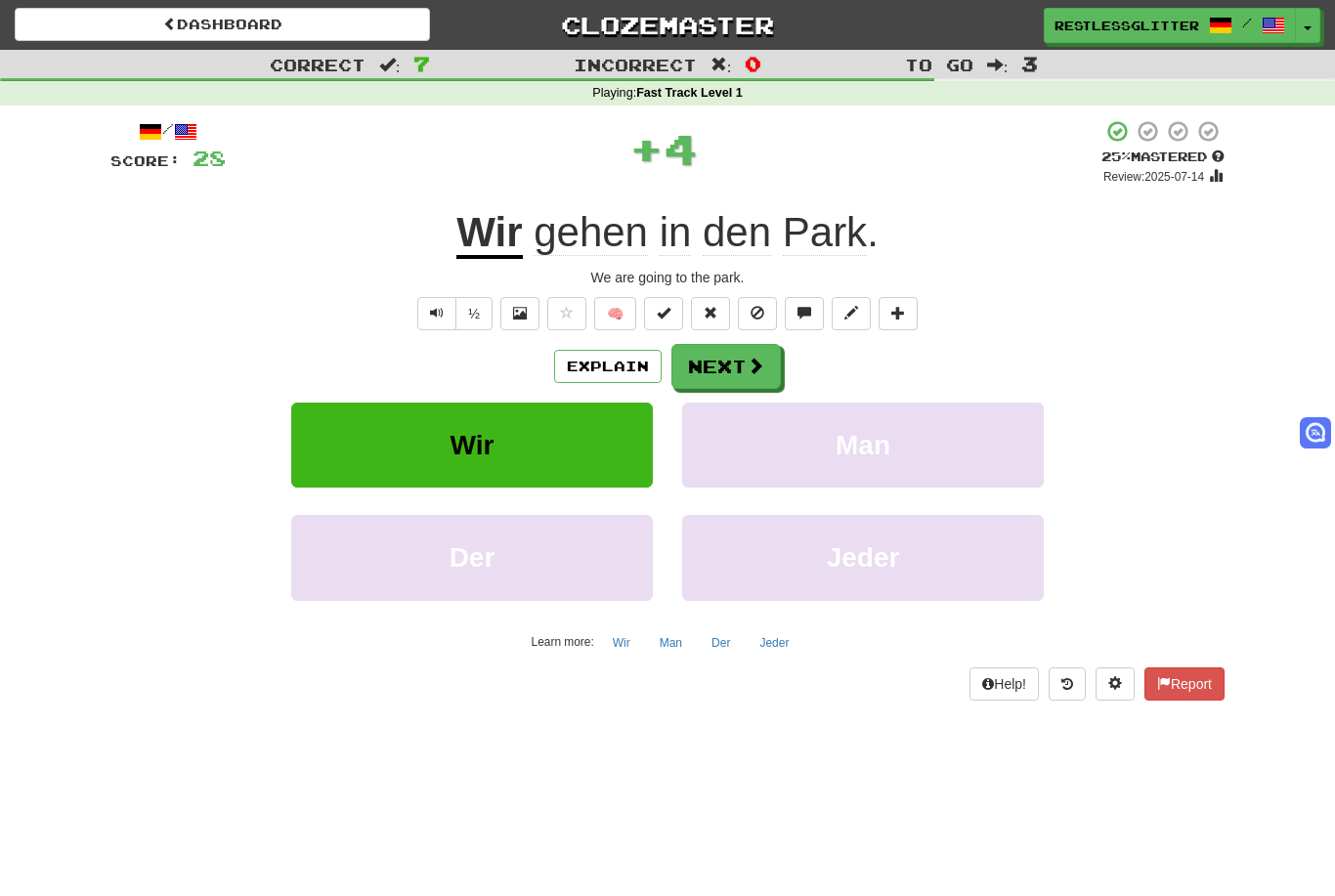 click on "Next" at bounding box center [726, 366] 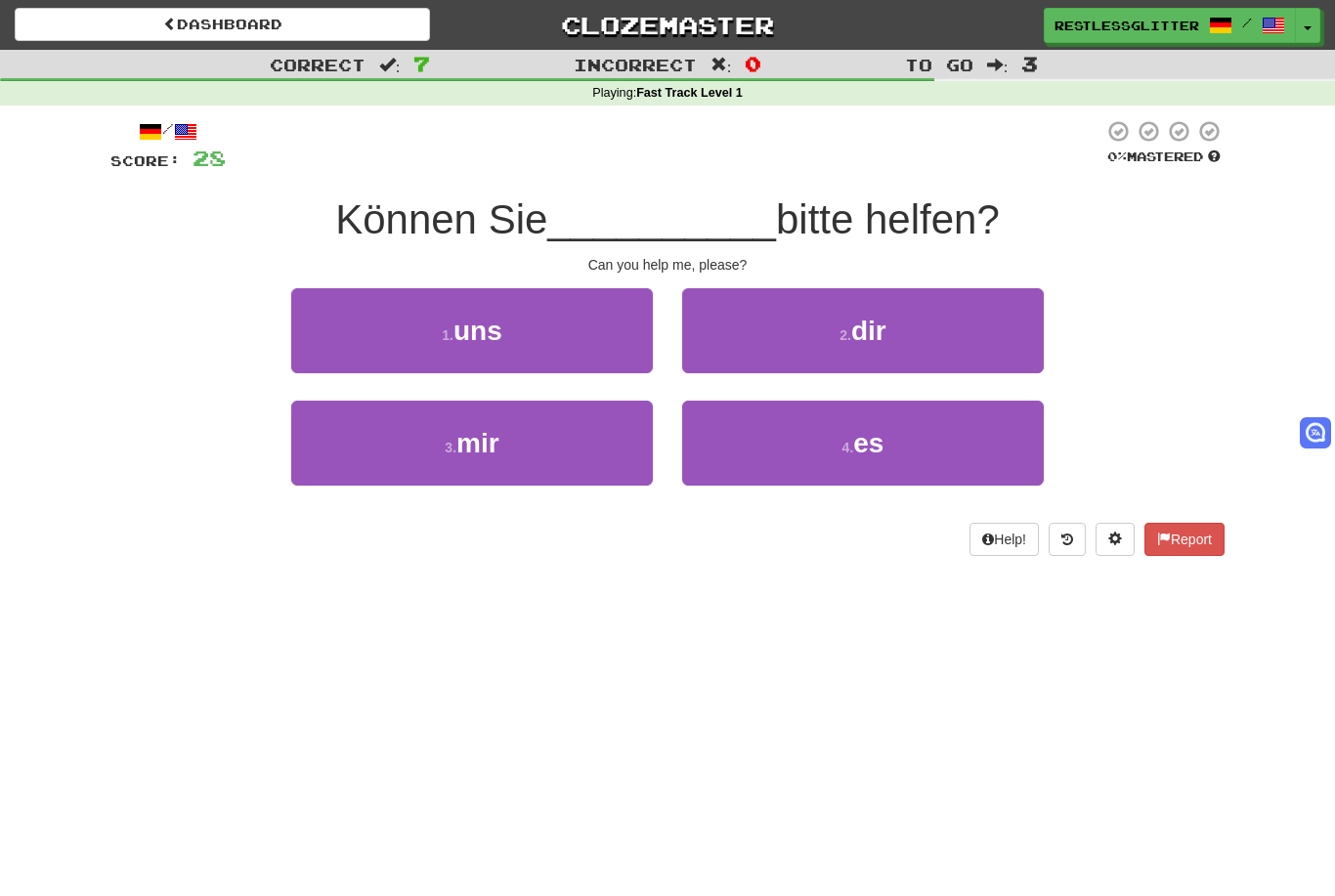 click on "3 .  mir" at bounding box center (472, 443) 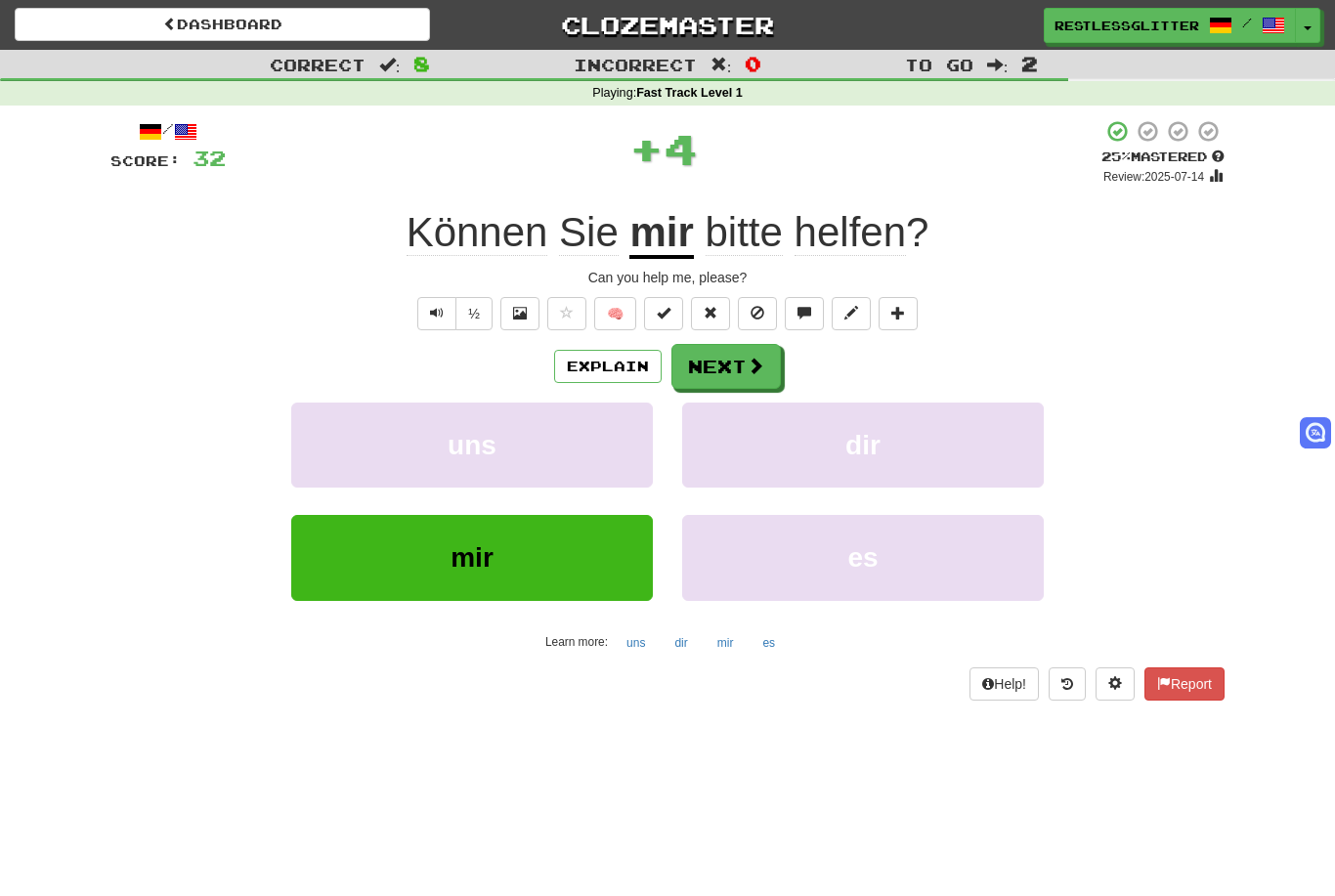click on "Next" at bounding box center (726, 366) 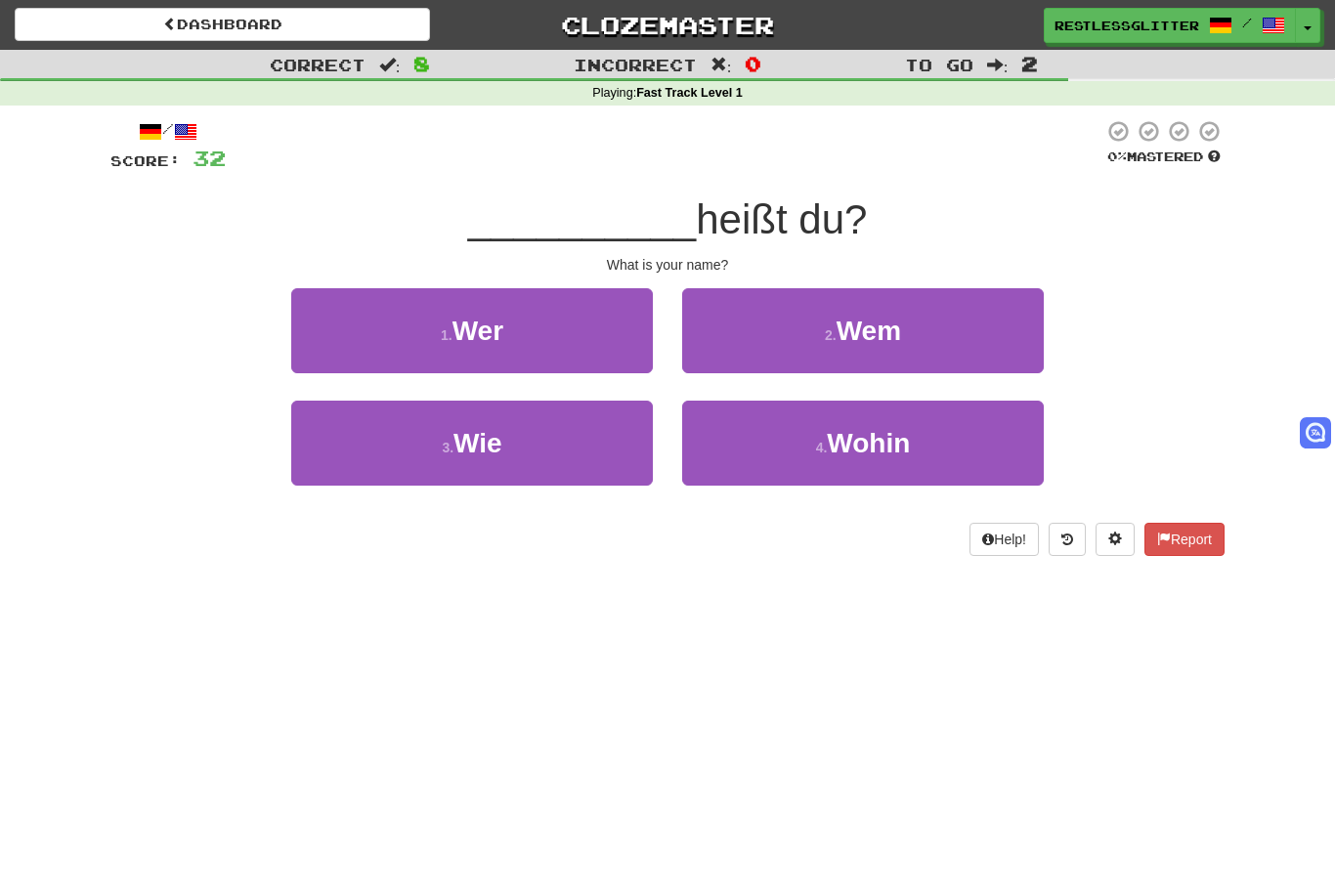 click on "3 .  Wie" at bounding box center (472, 443) 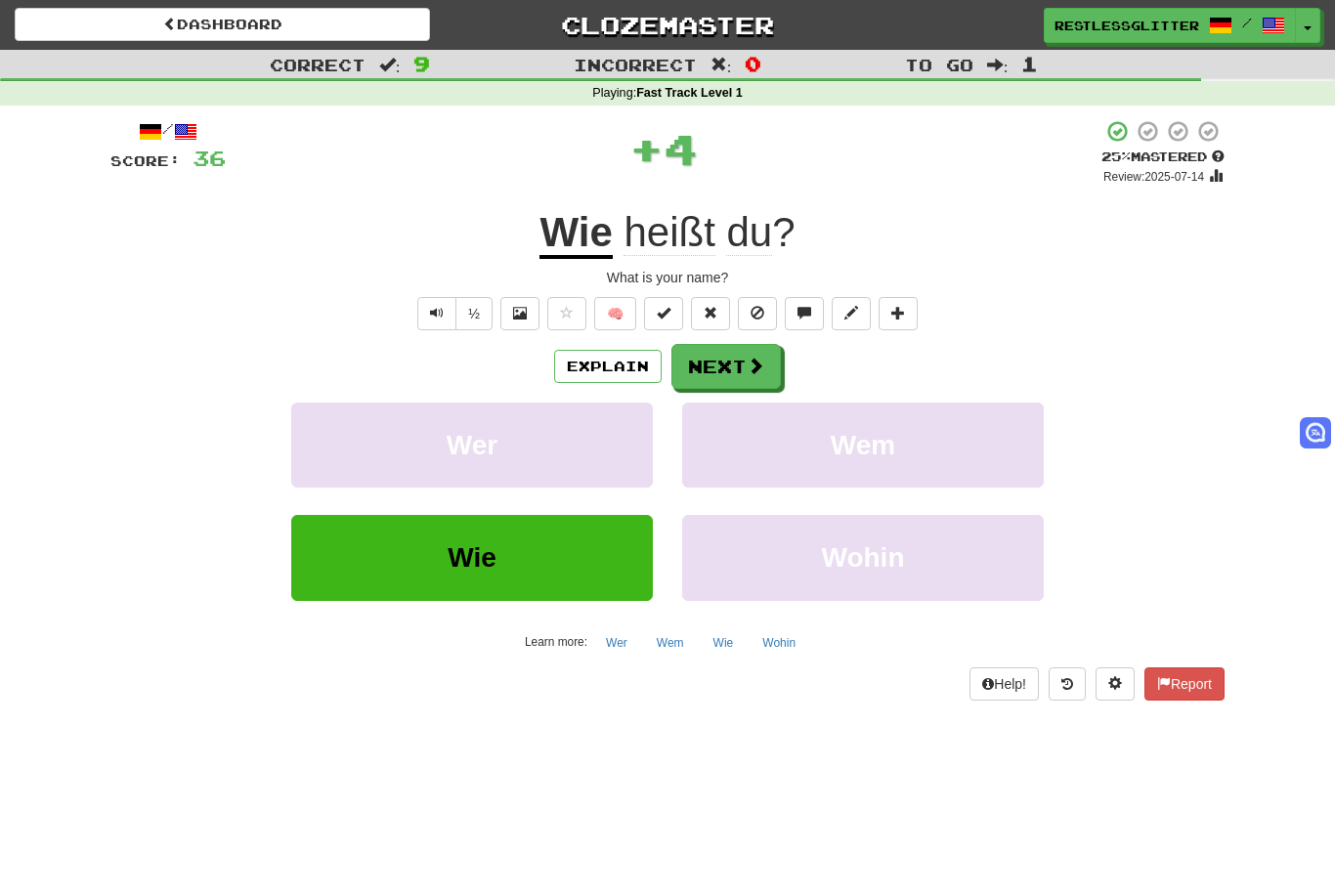 click on "Next" at bounding box center (726, 366) 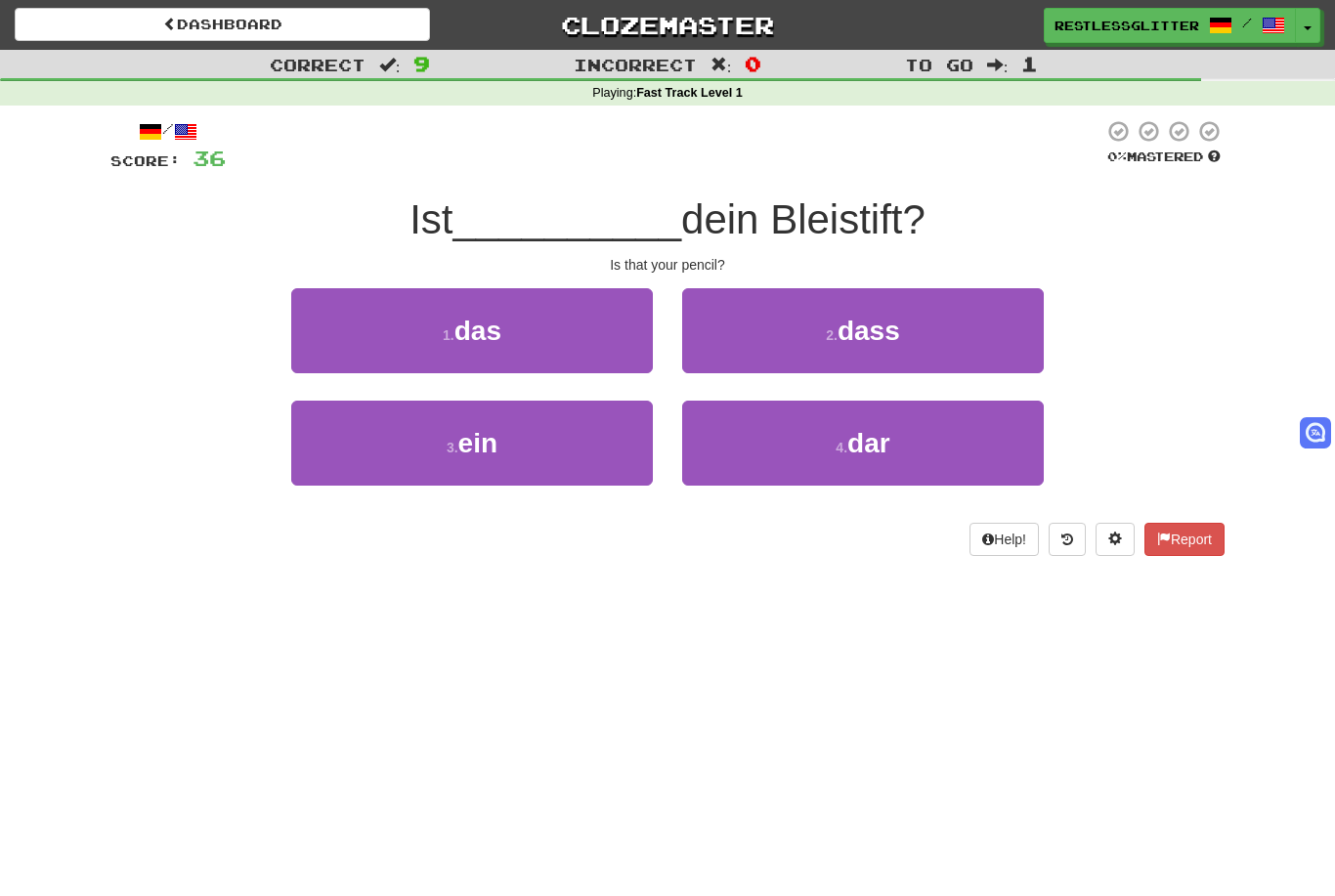 click on "1 .  das" at bounding box center (472, 330) 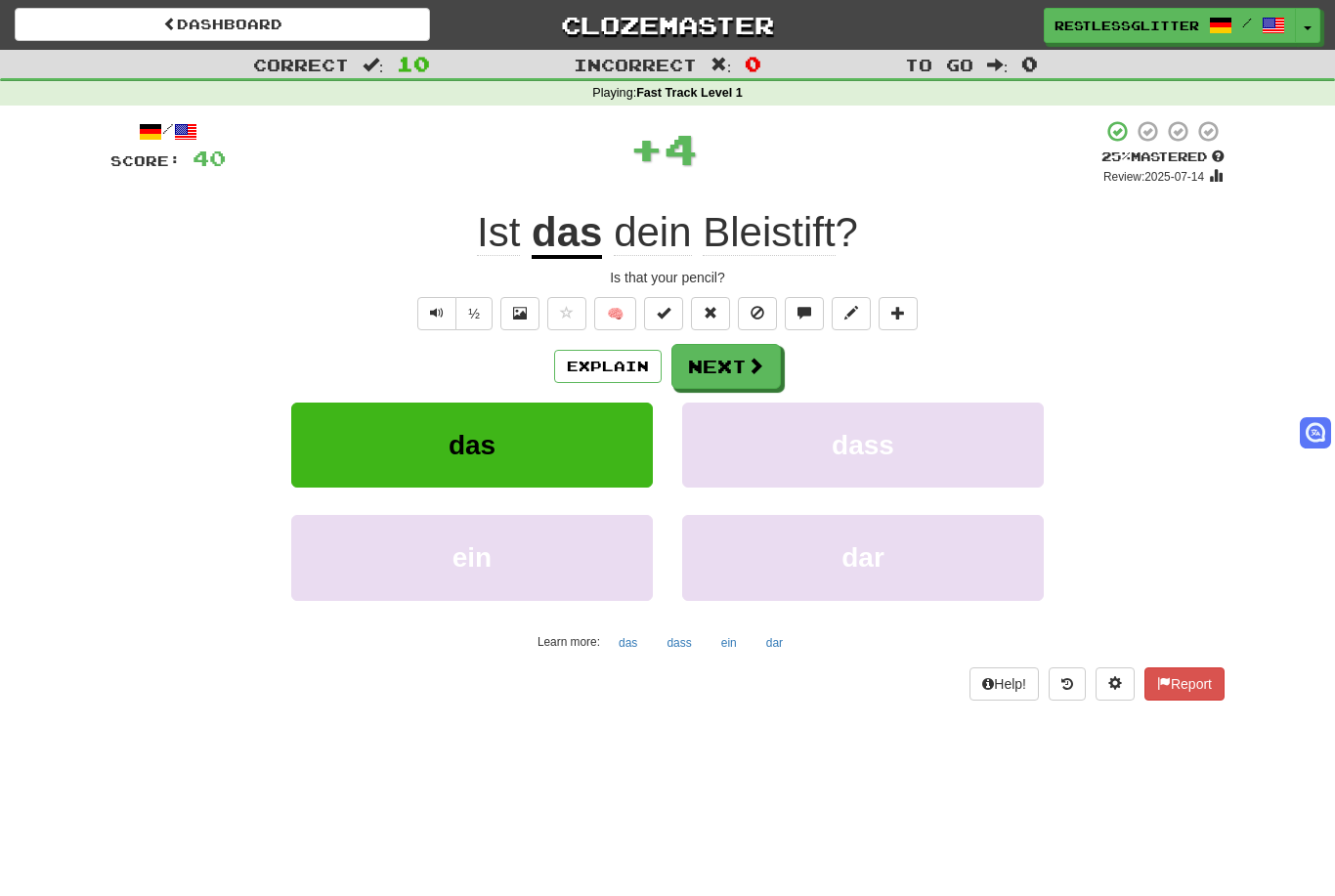 click on "Next" at bounding box center [726, 366] 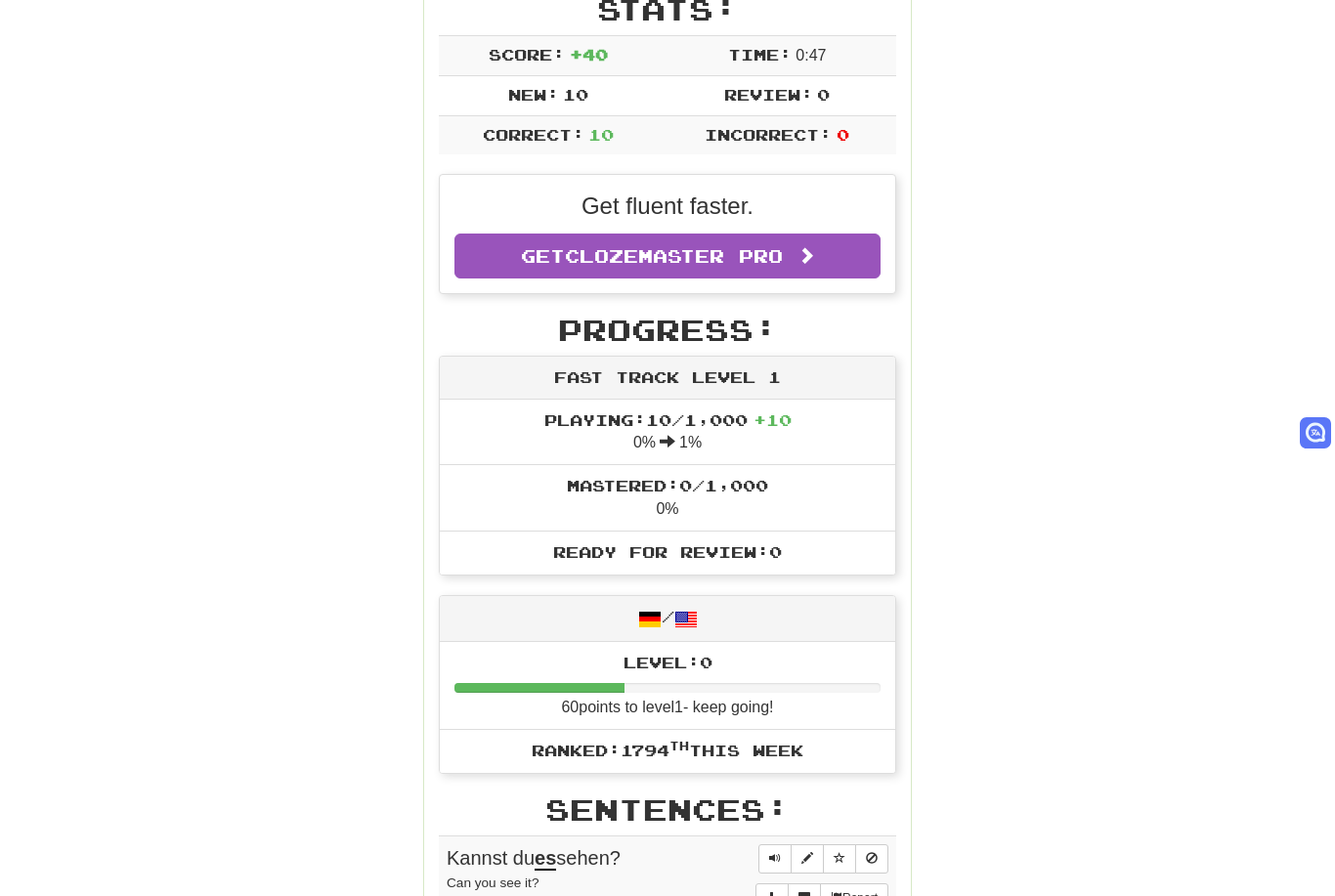 scroll, scrollTop: 0, scrollLeft: 0, axis: both 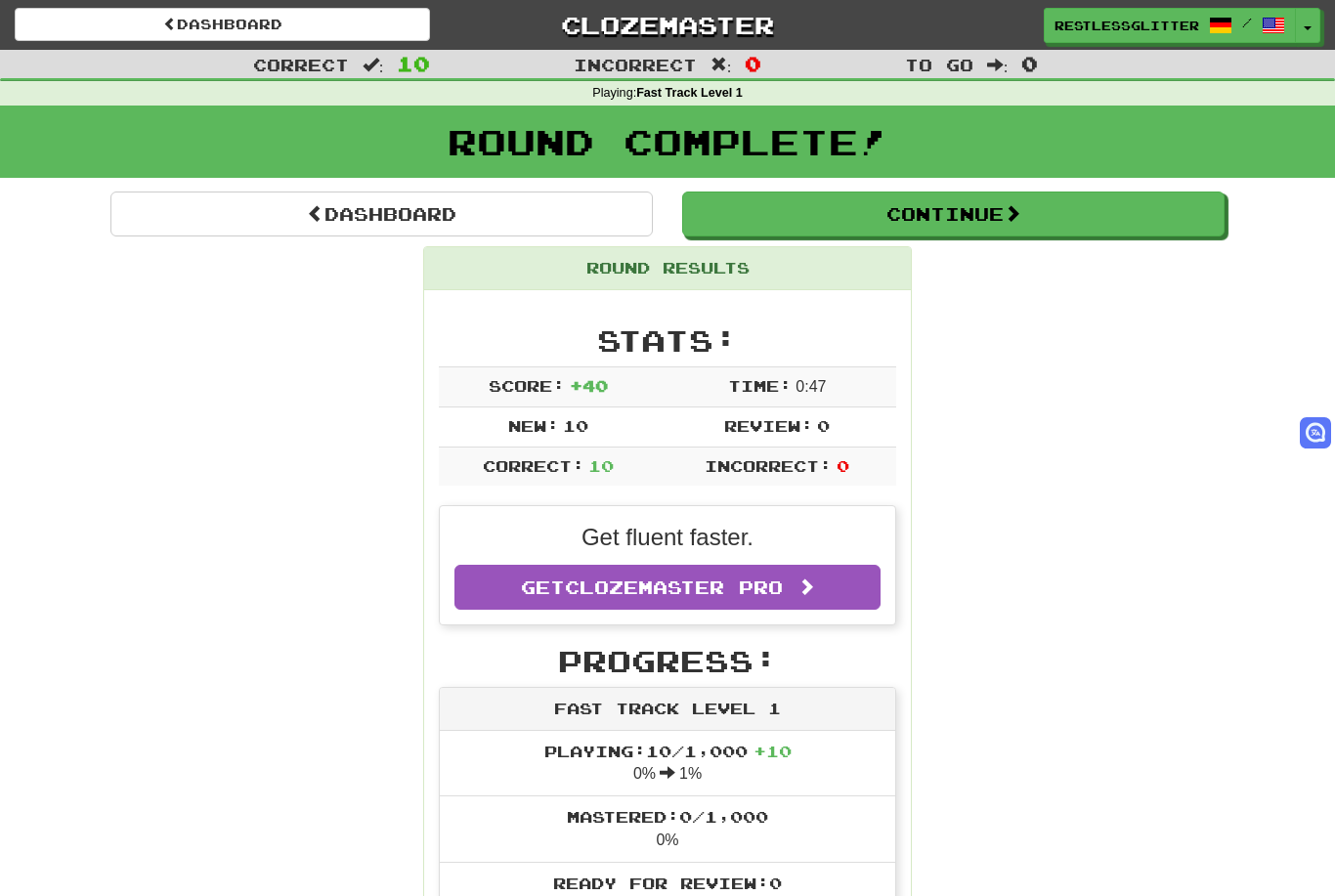click on "Continue" at bounding box center [953, 214] 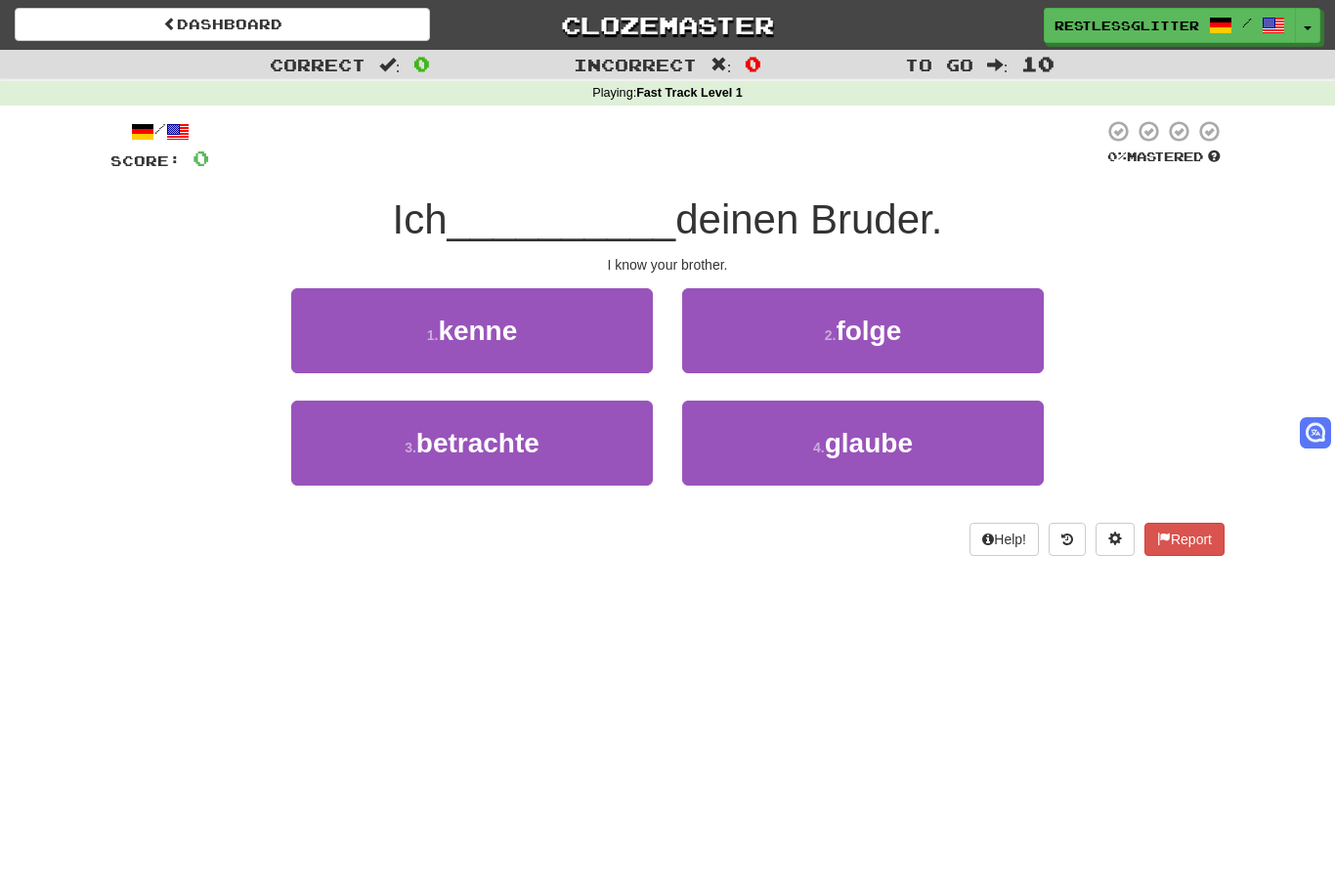 click on "1 .  kenne" at bounding box center (472, 330) 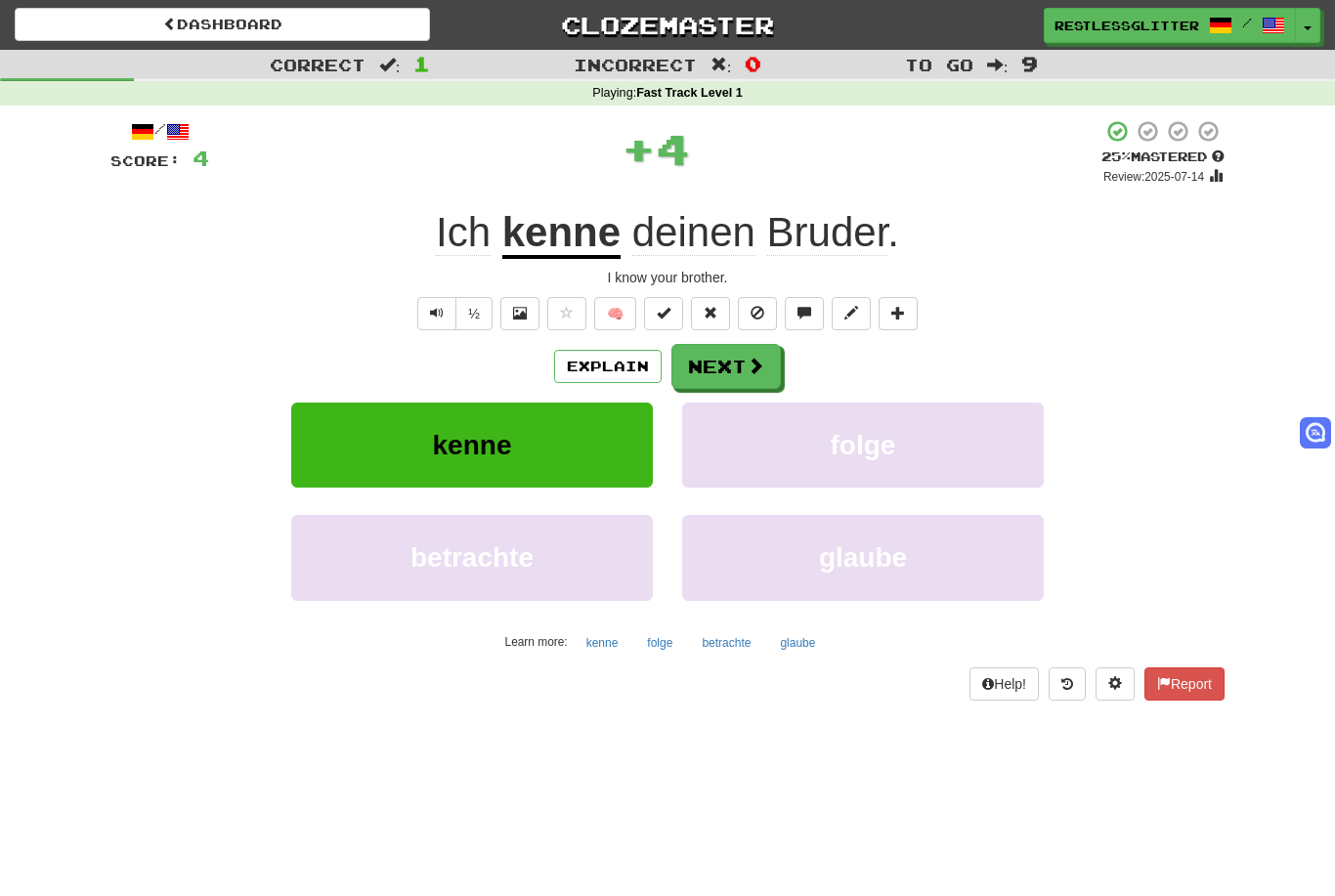 click on "Next" at bounding box center [726, 366] 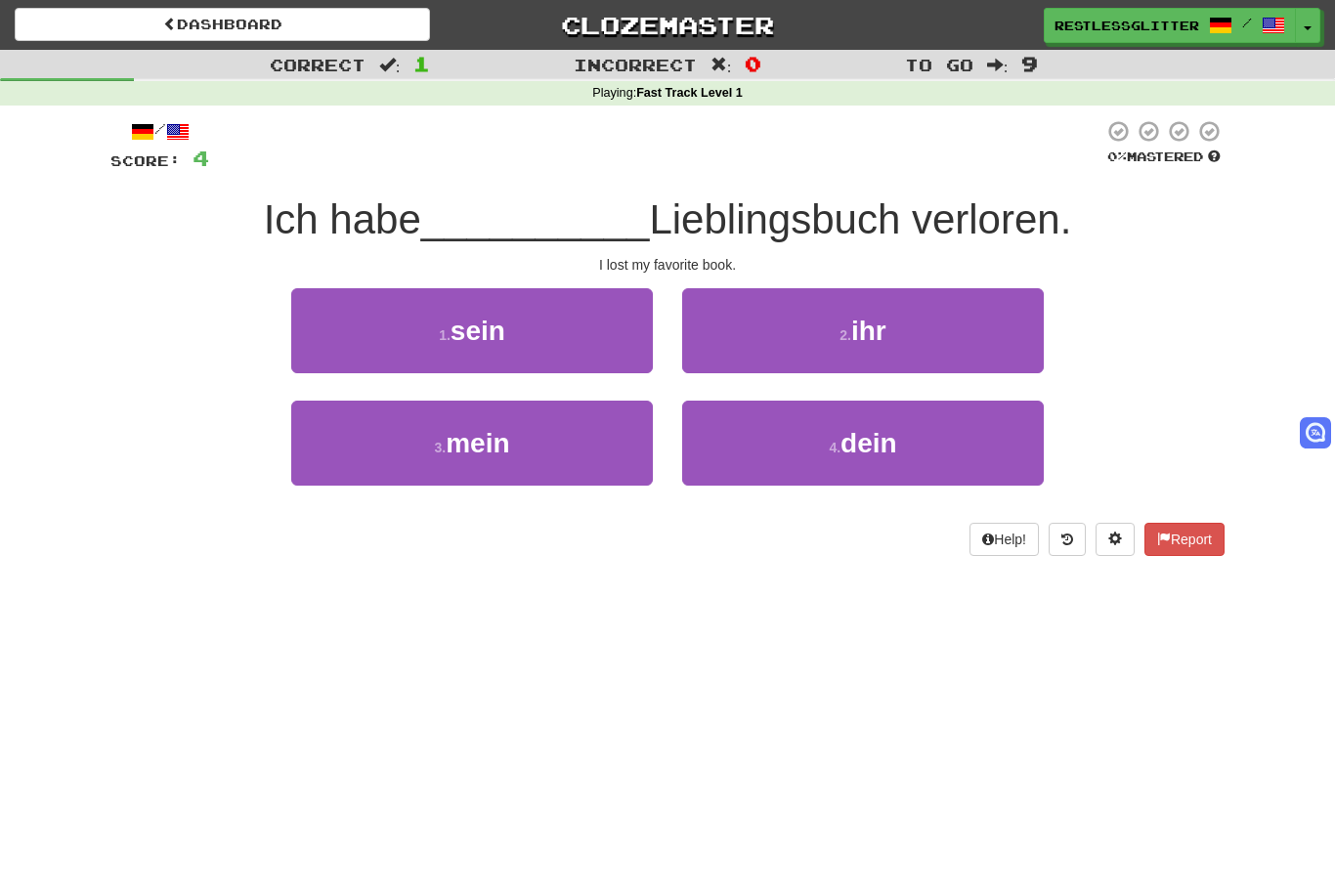 click on "3 .  mein" at bounding box center [472, 443] 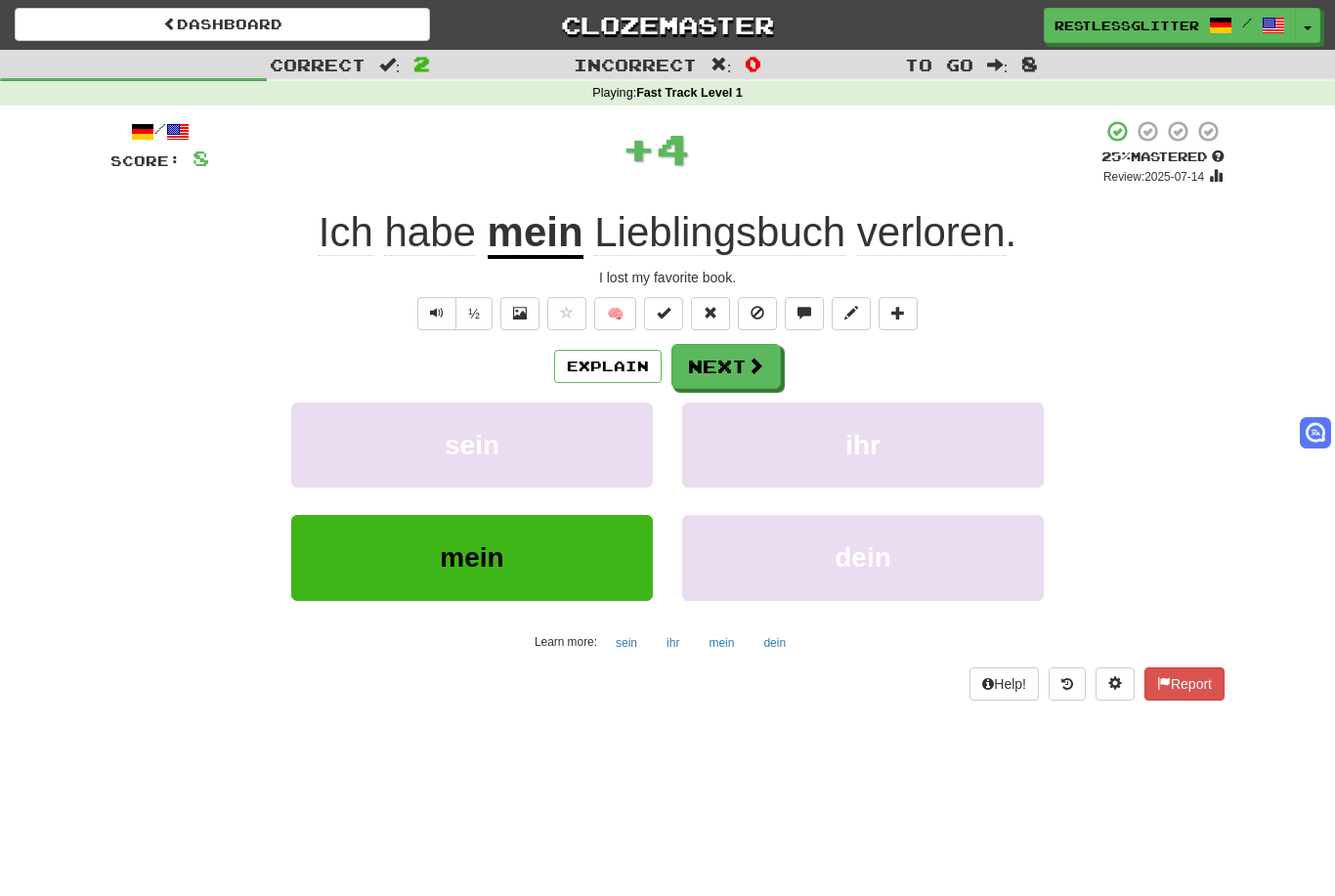 click on "Next" at bounding box center [726, 366] 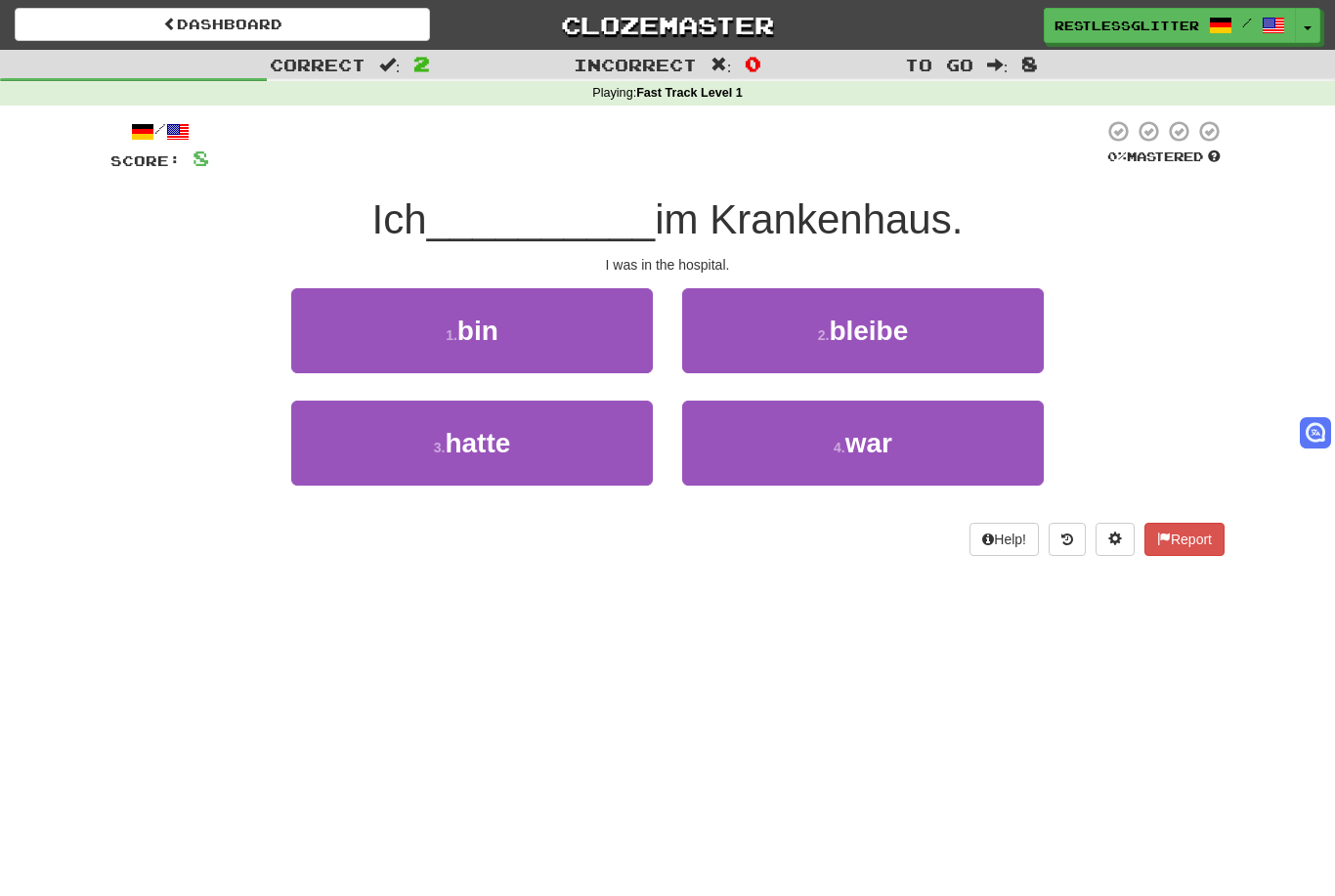 click on "1 .  bin" at bounding box center [472, 330] 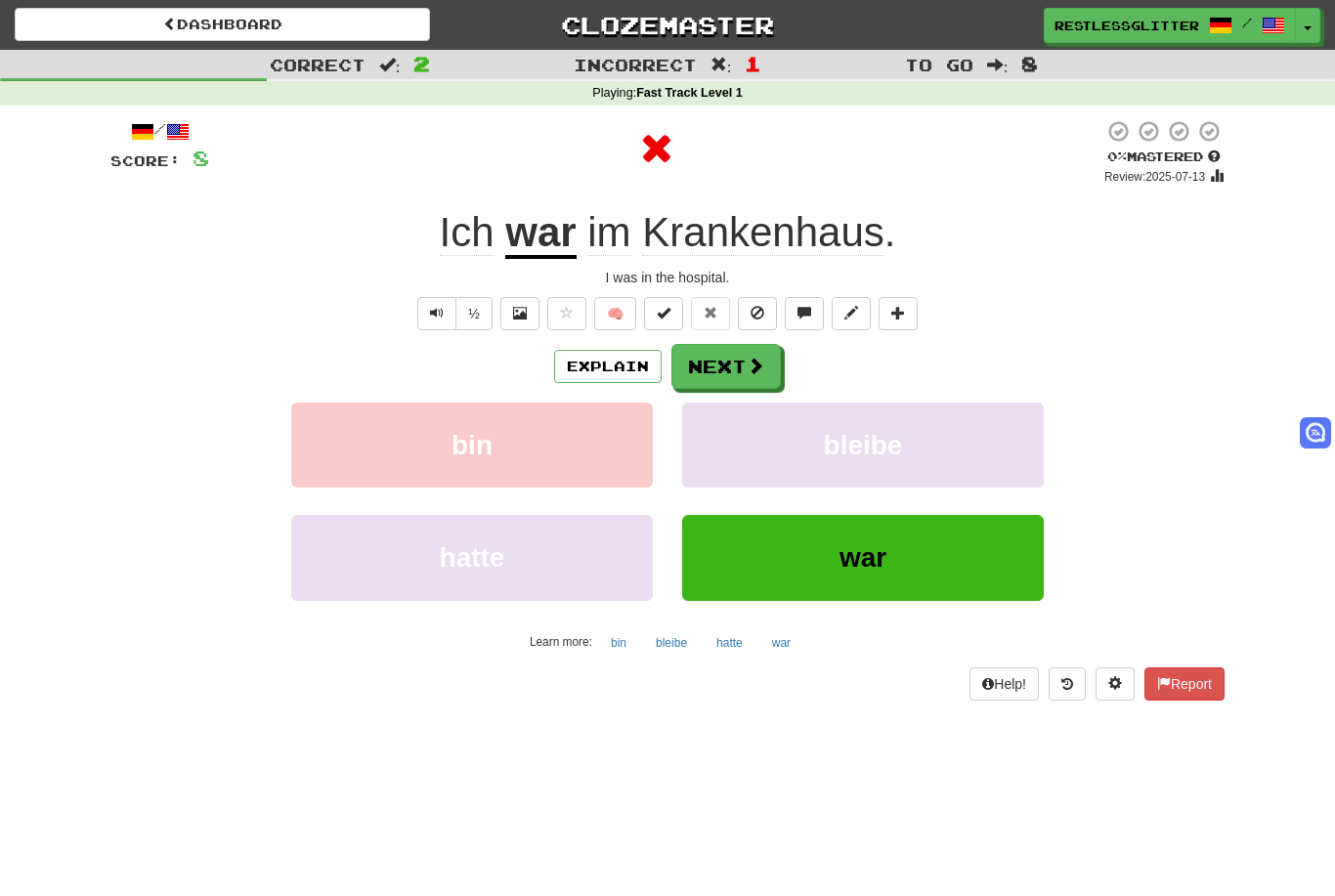 click on "Next" at bounding box center [726, 366] 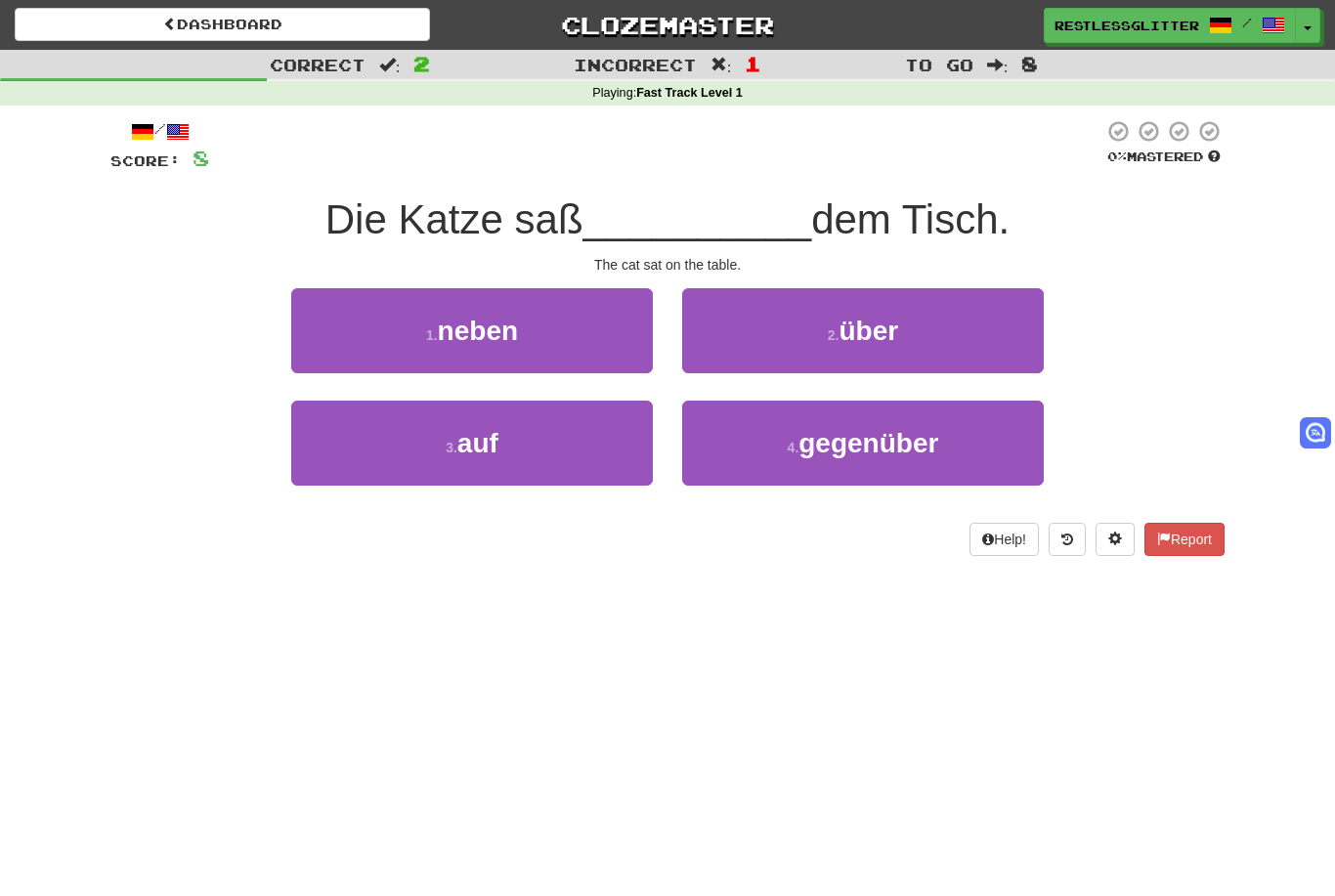click on "auf" at bounding box center (478, 443) 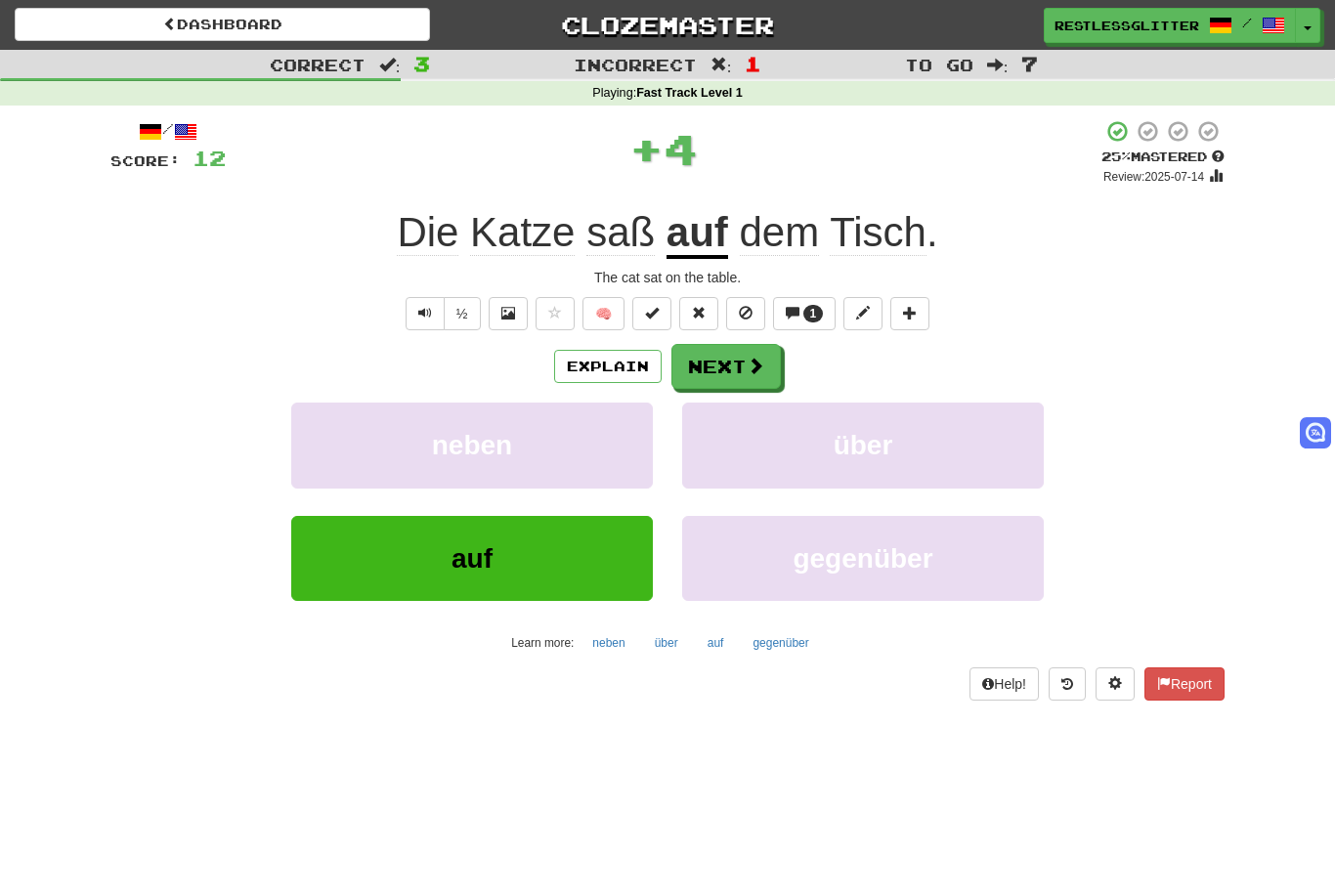 click on "Next" at bounding box center [726, 366] 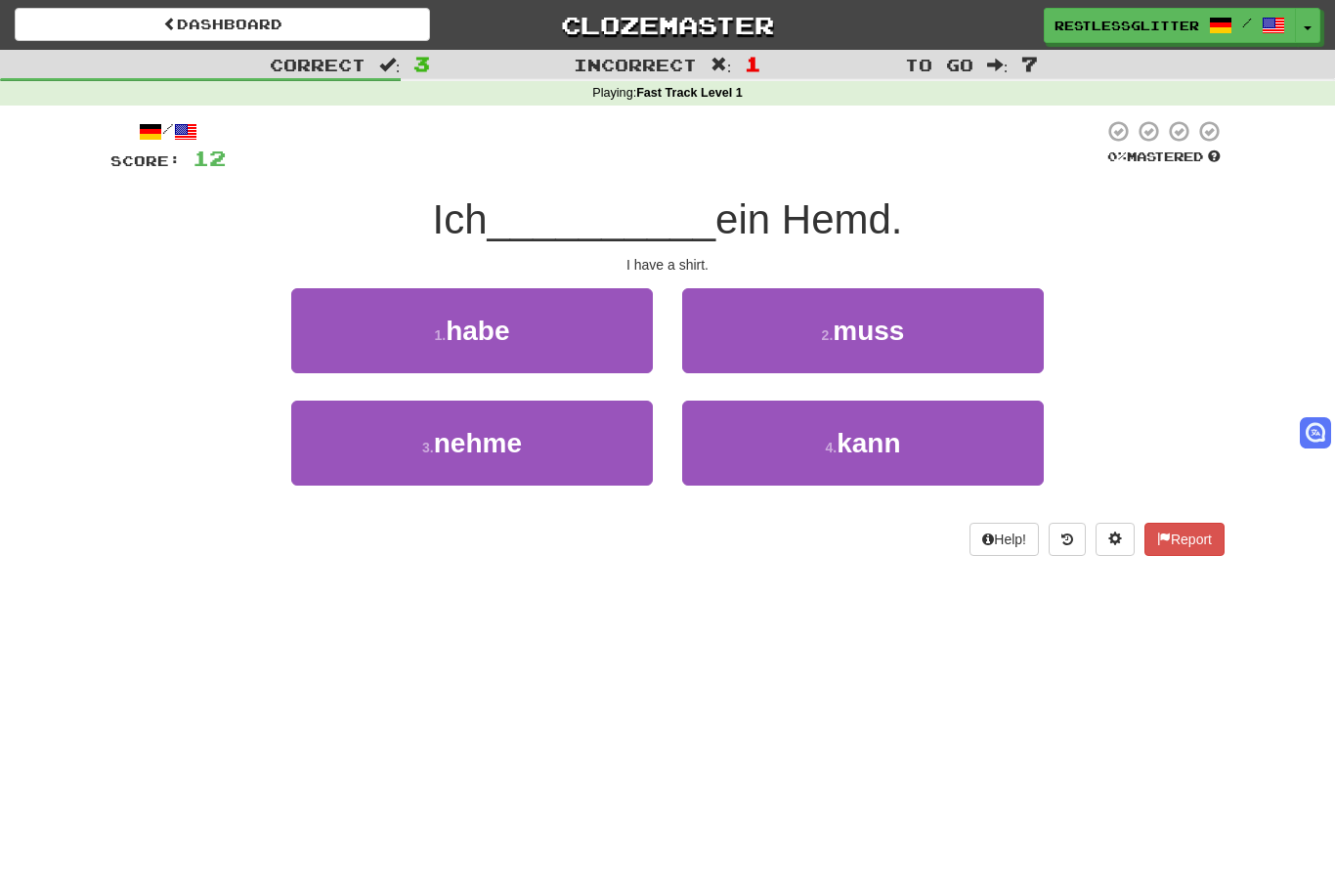 click on "1 .  habe" at bounding box center (472, 330) 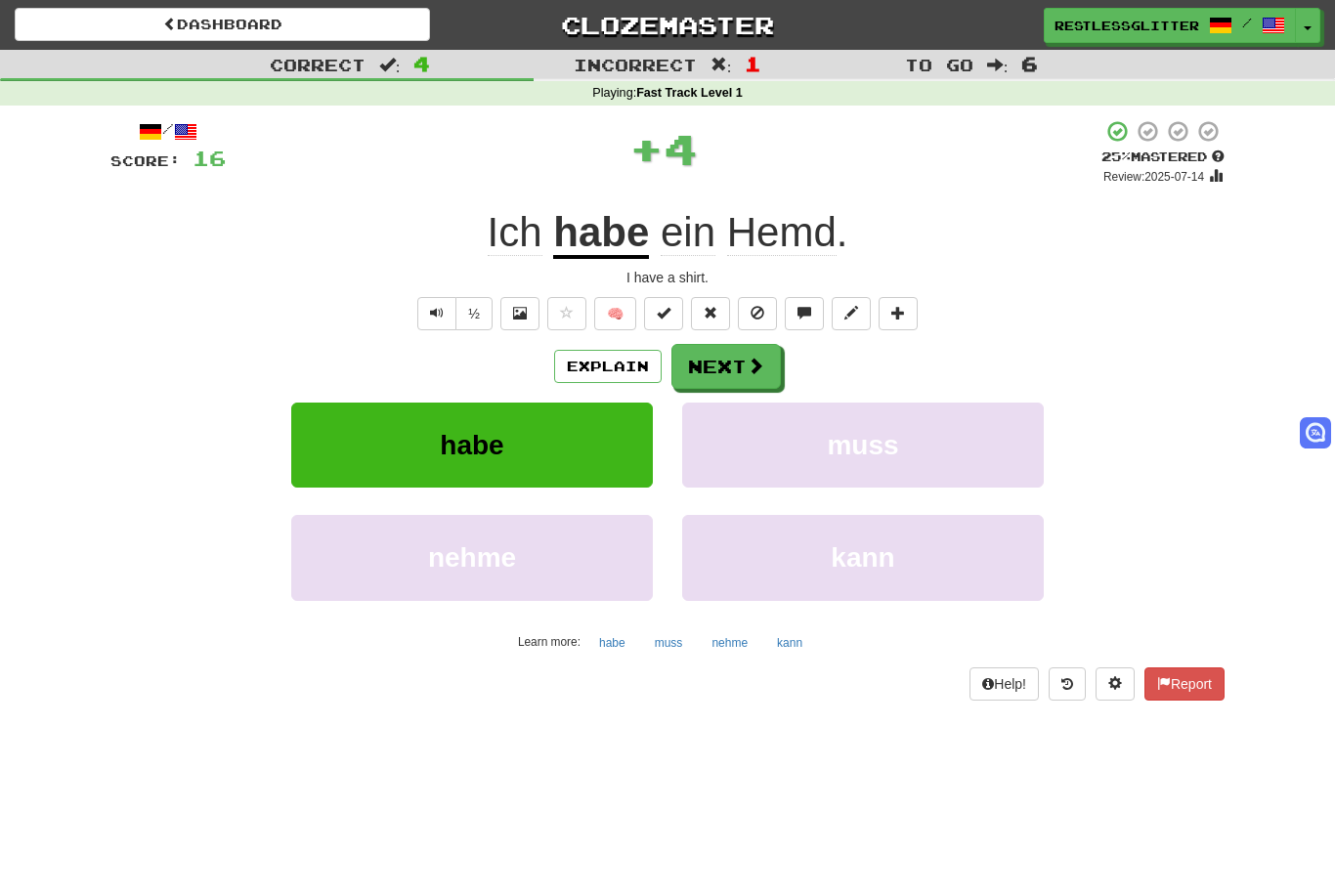 click on "Next" at bounding box center [726, 366] 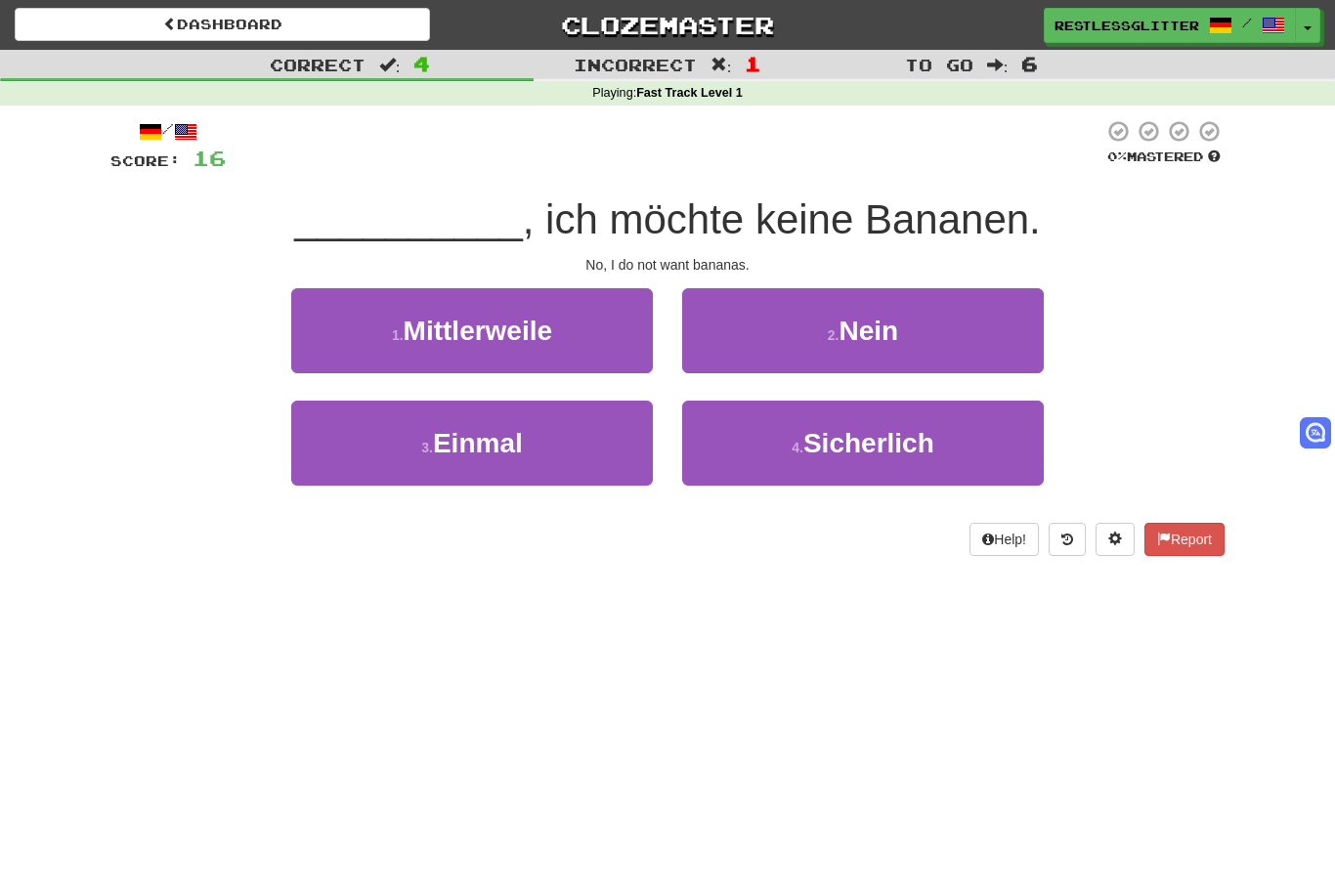 click on "2 .  Nein" at bounding box center (863, 330) 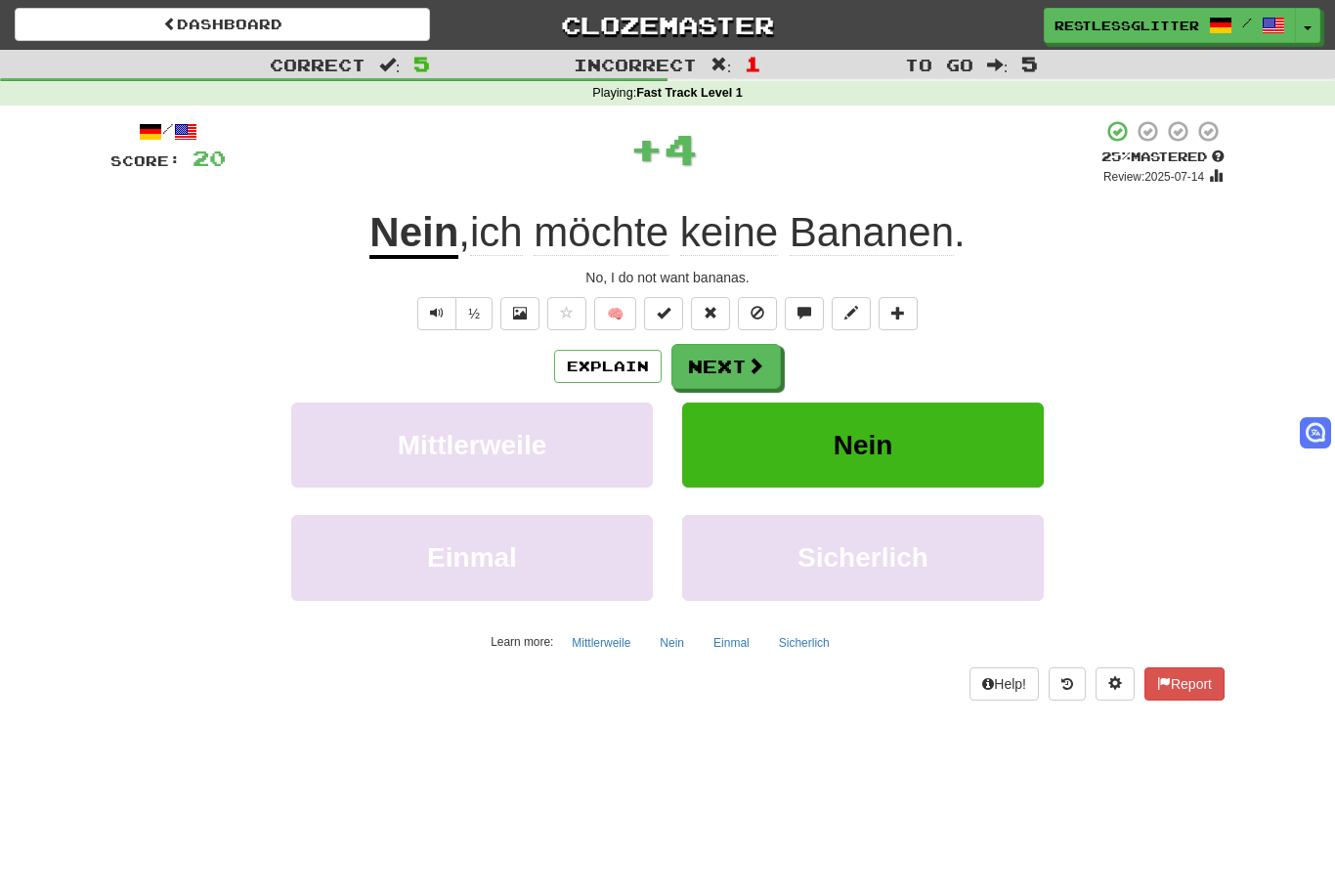 click on "Next" at bounding box center (726, 366) 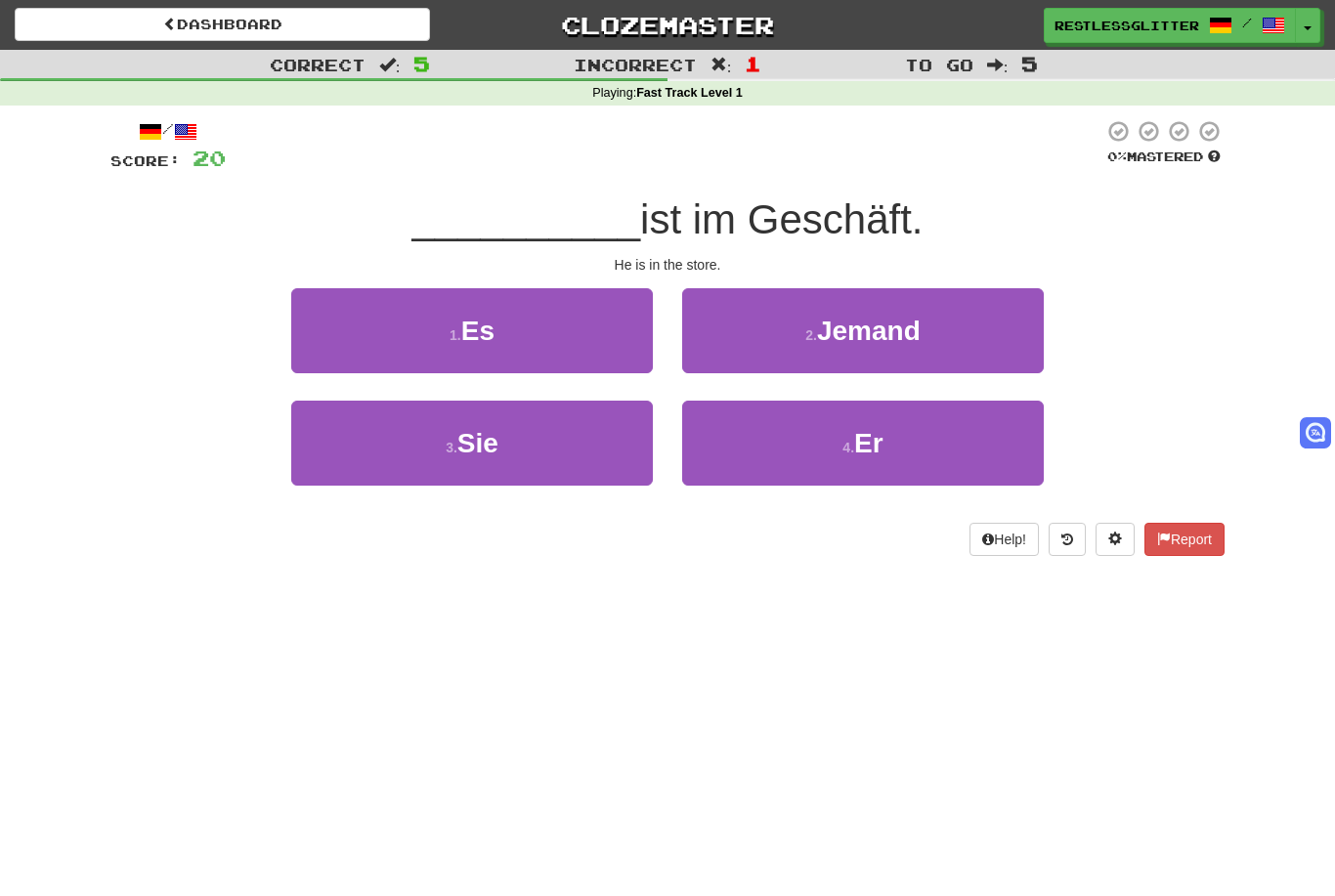 click on "4 .  Er" at bounding box center (863, 443) 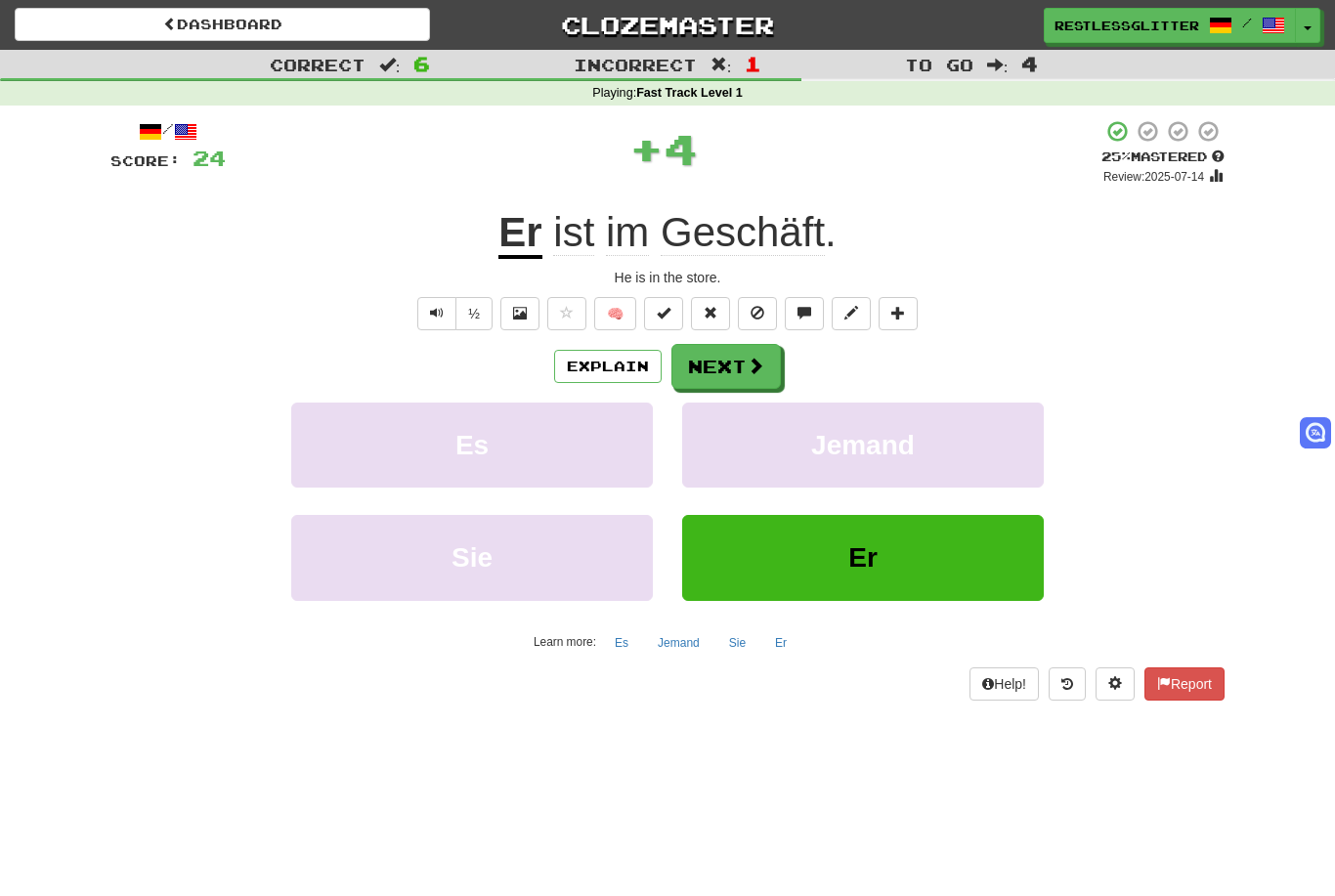 click on "Next" at bounding box center (726, 366) 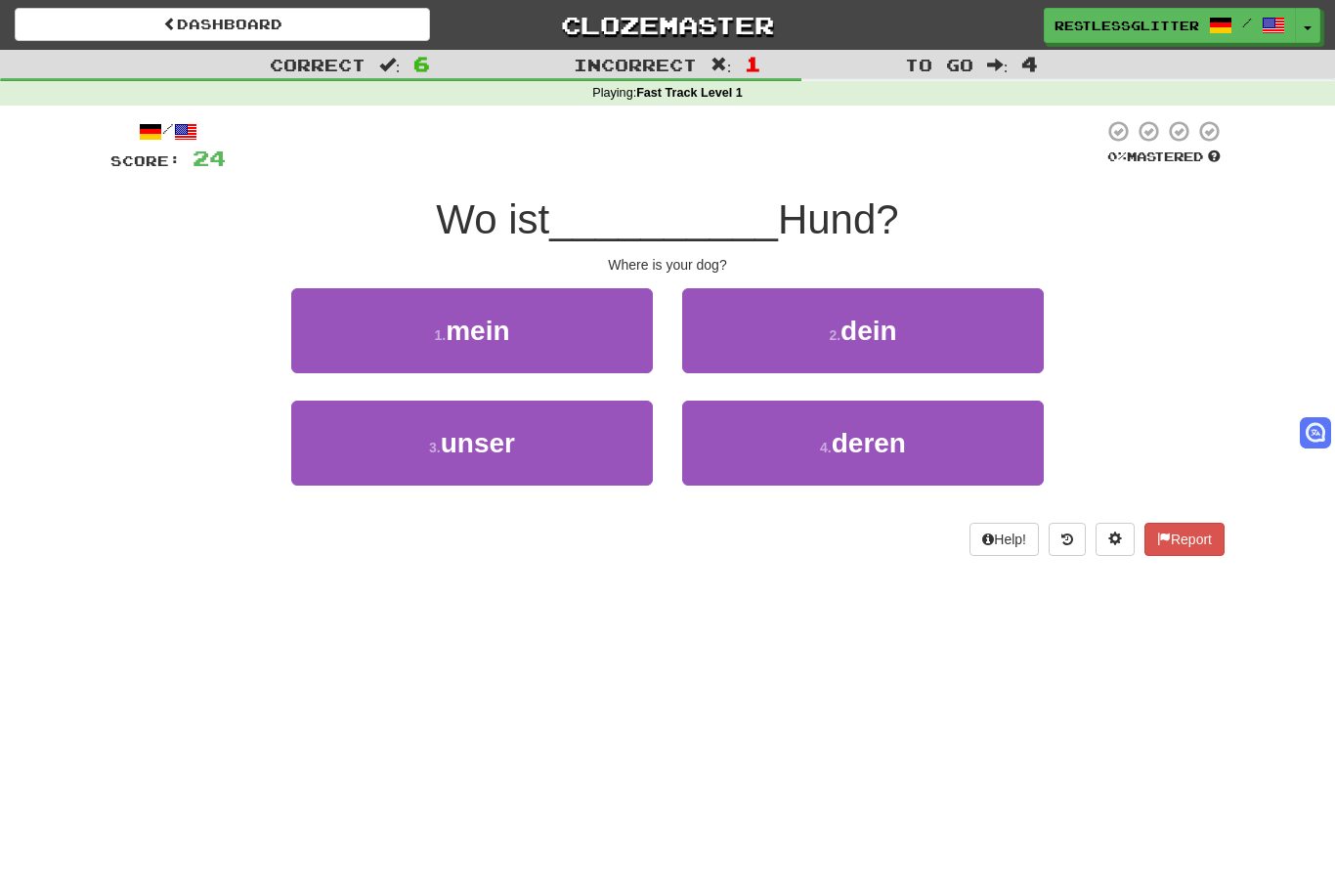 click on "2 .  dein" at bounding box center (863, 330) 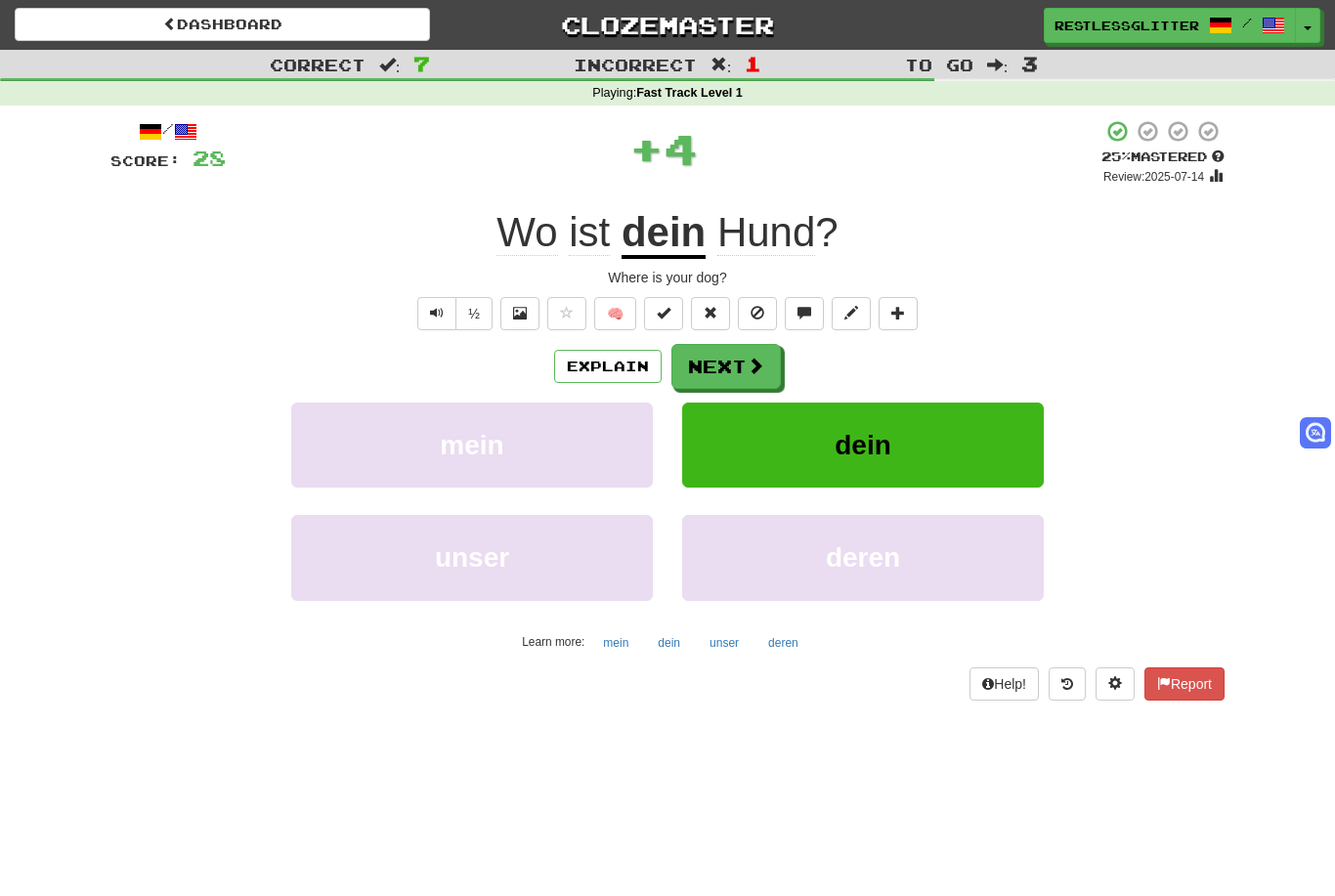 click on "Next" at bounding box center (726, 366) 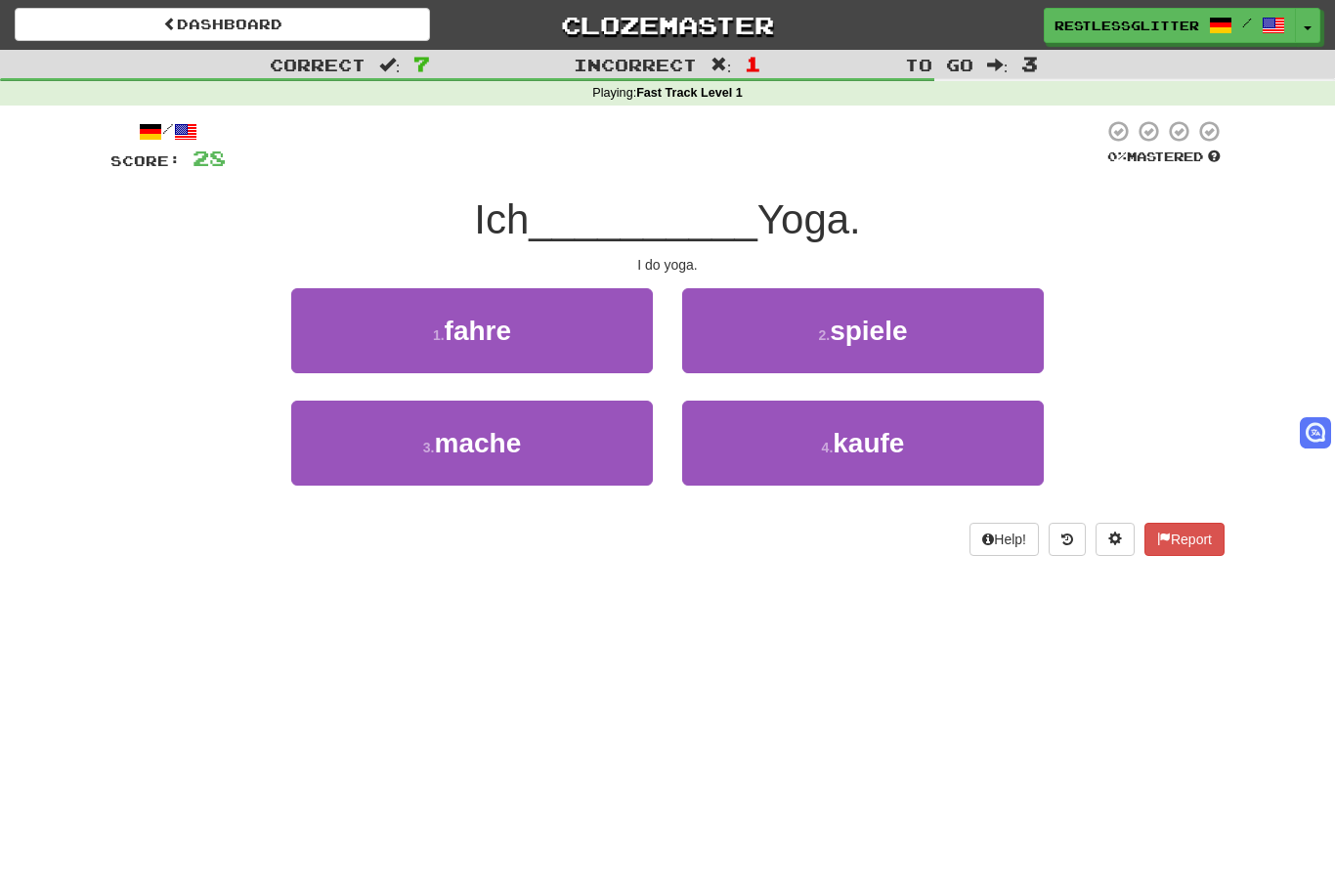 click on "3 .  mache" at bounding box center (472, 443) 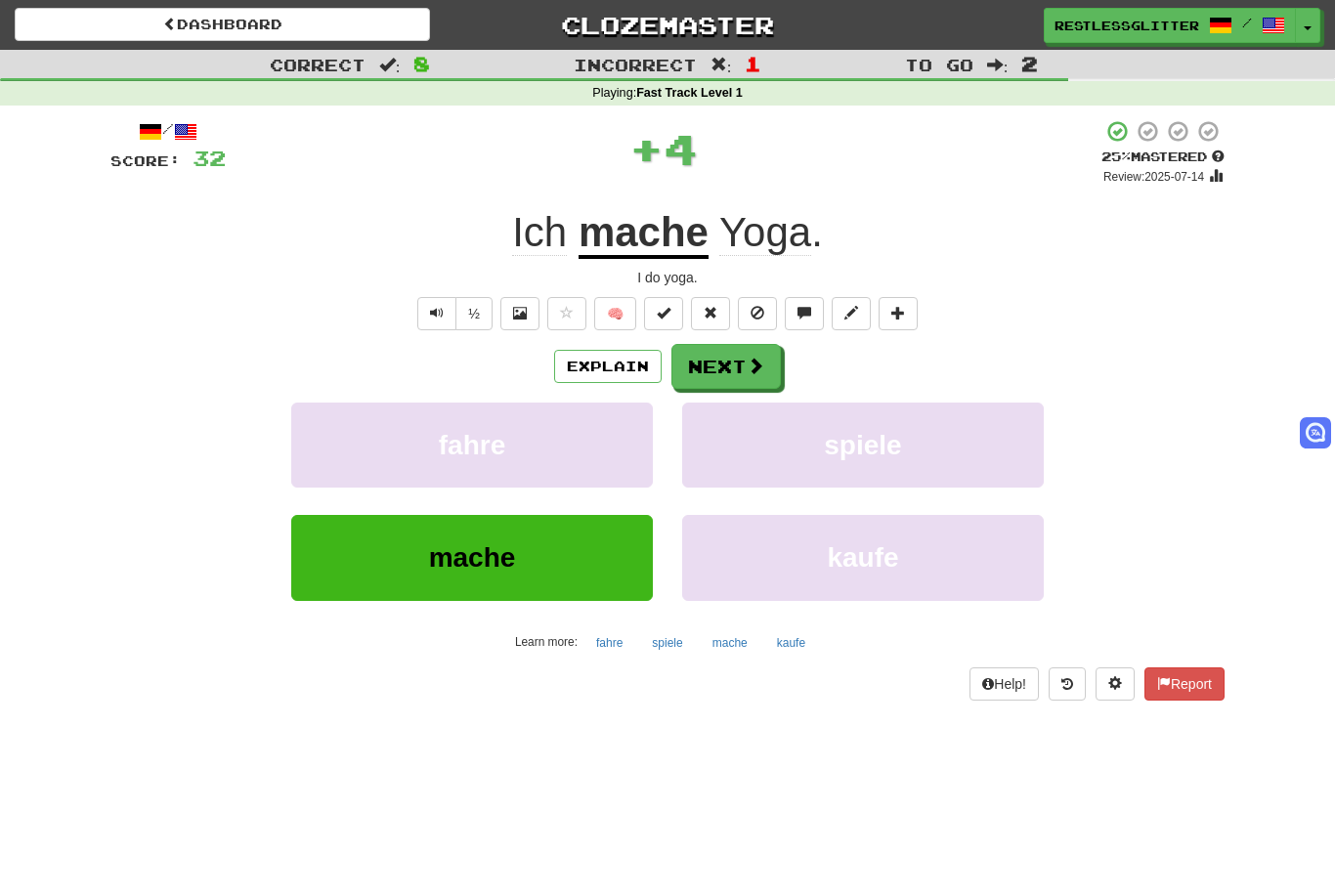 click on "Next" at bounding box center (726, 366) 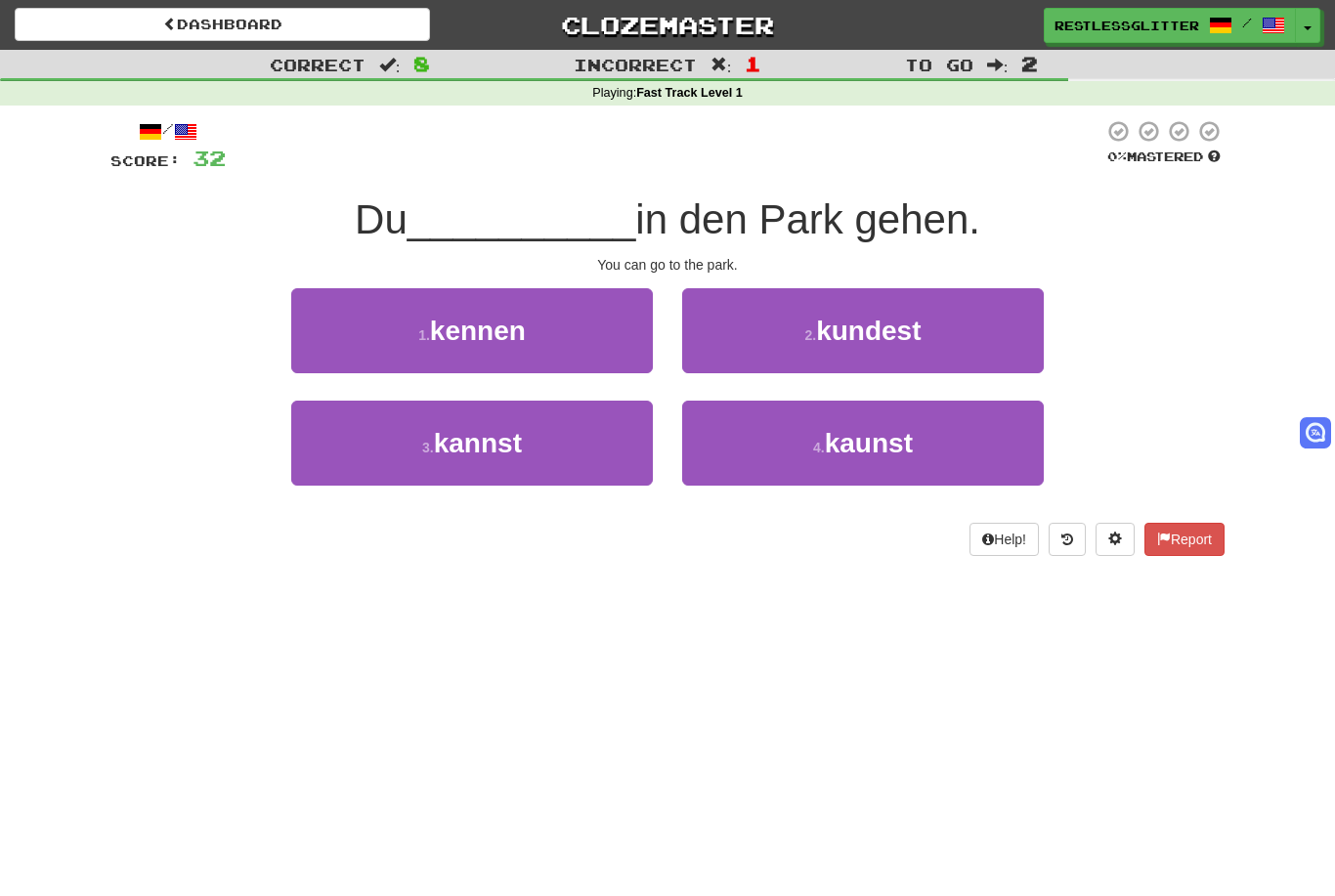click on "3 .  kannst" at bounding box center (472, 443) 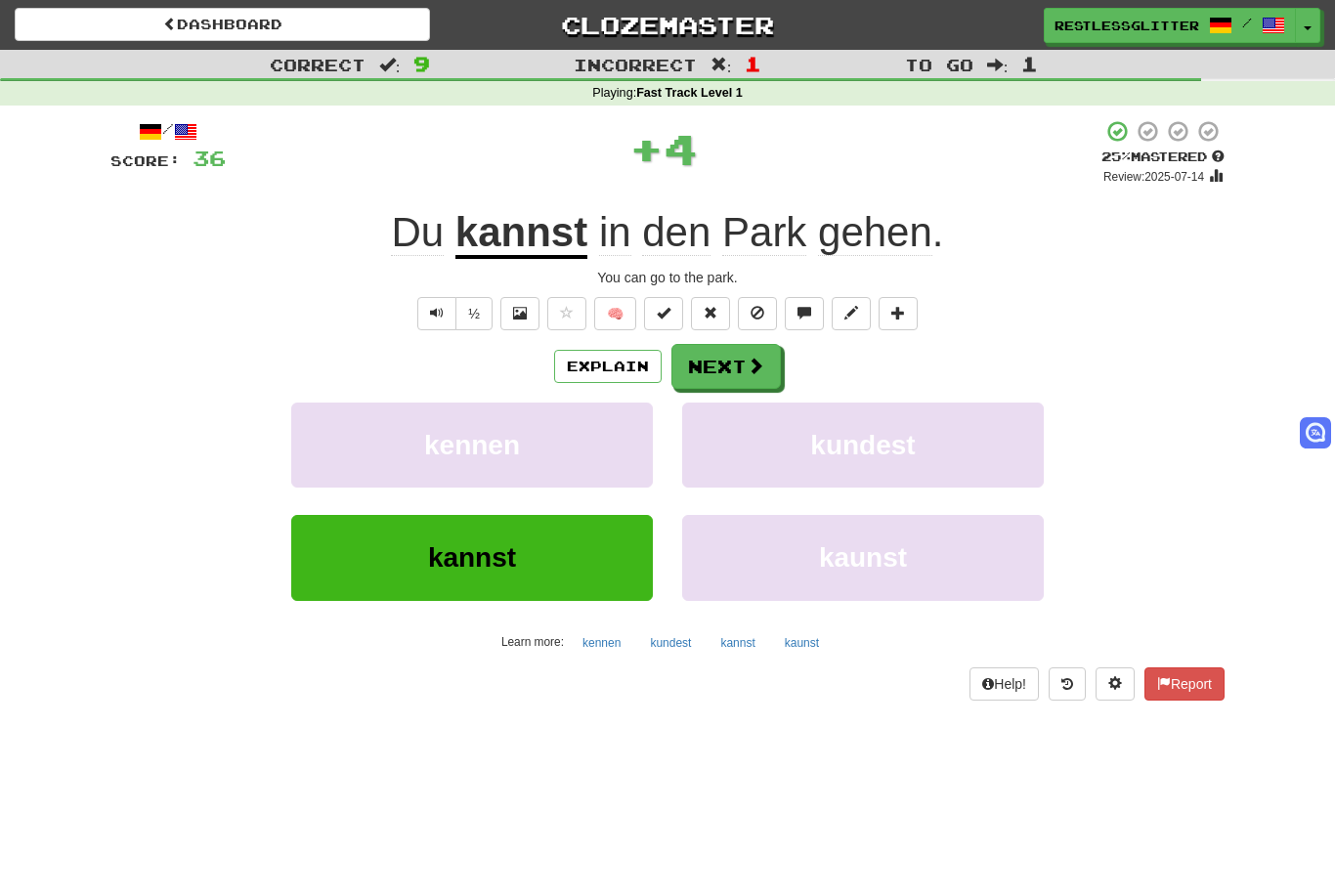 click on "Next" at bounding box center (726, 366) 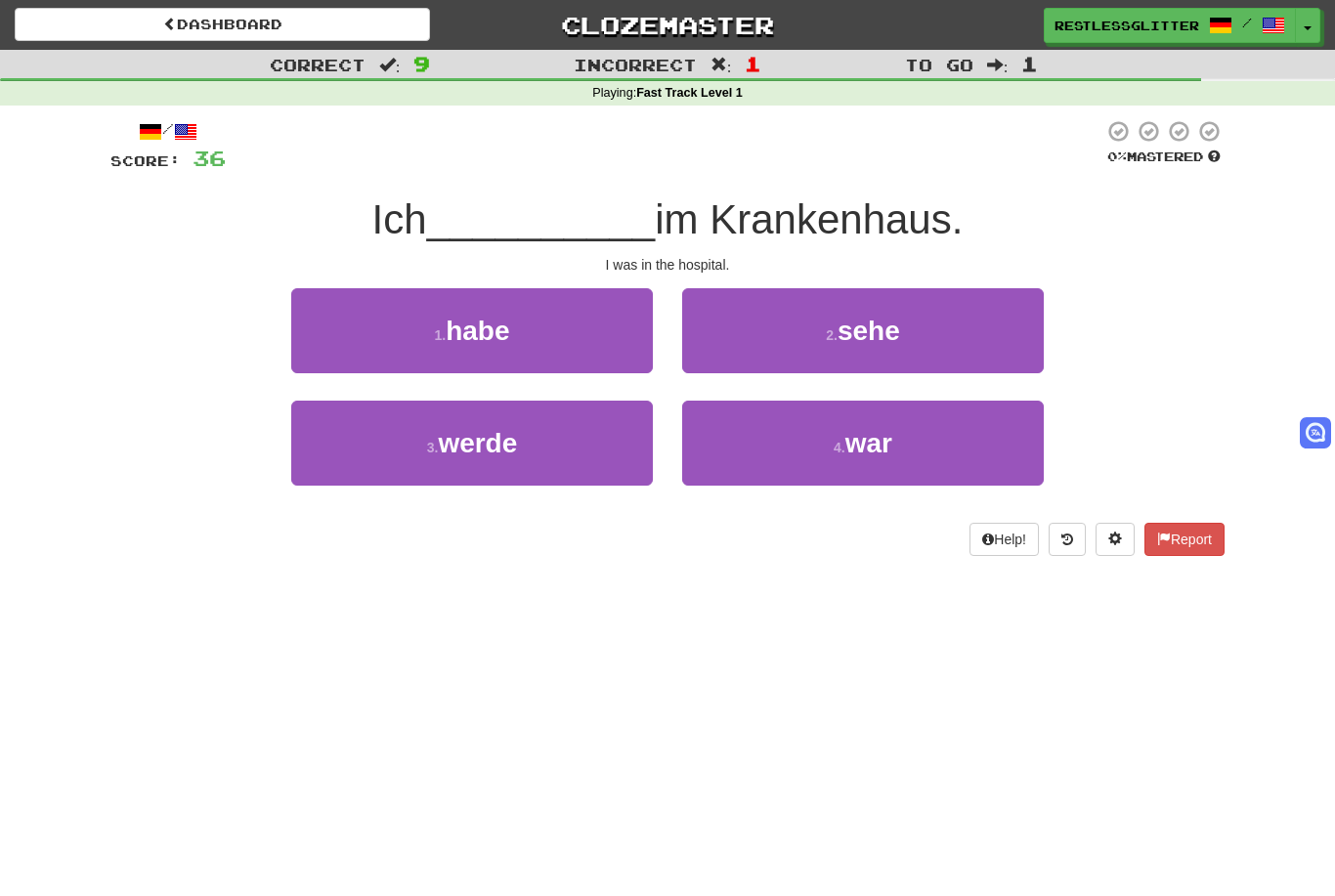 click on "4 .  war" at bounding box center (863, 443) 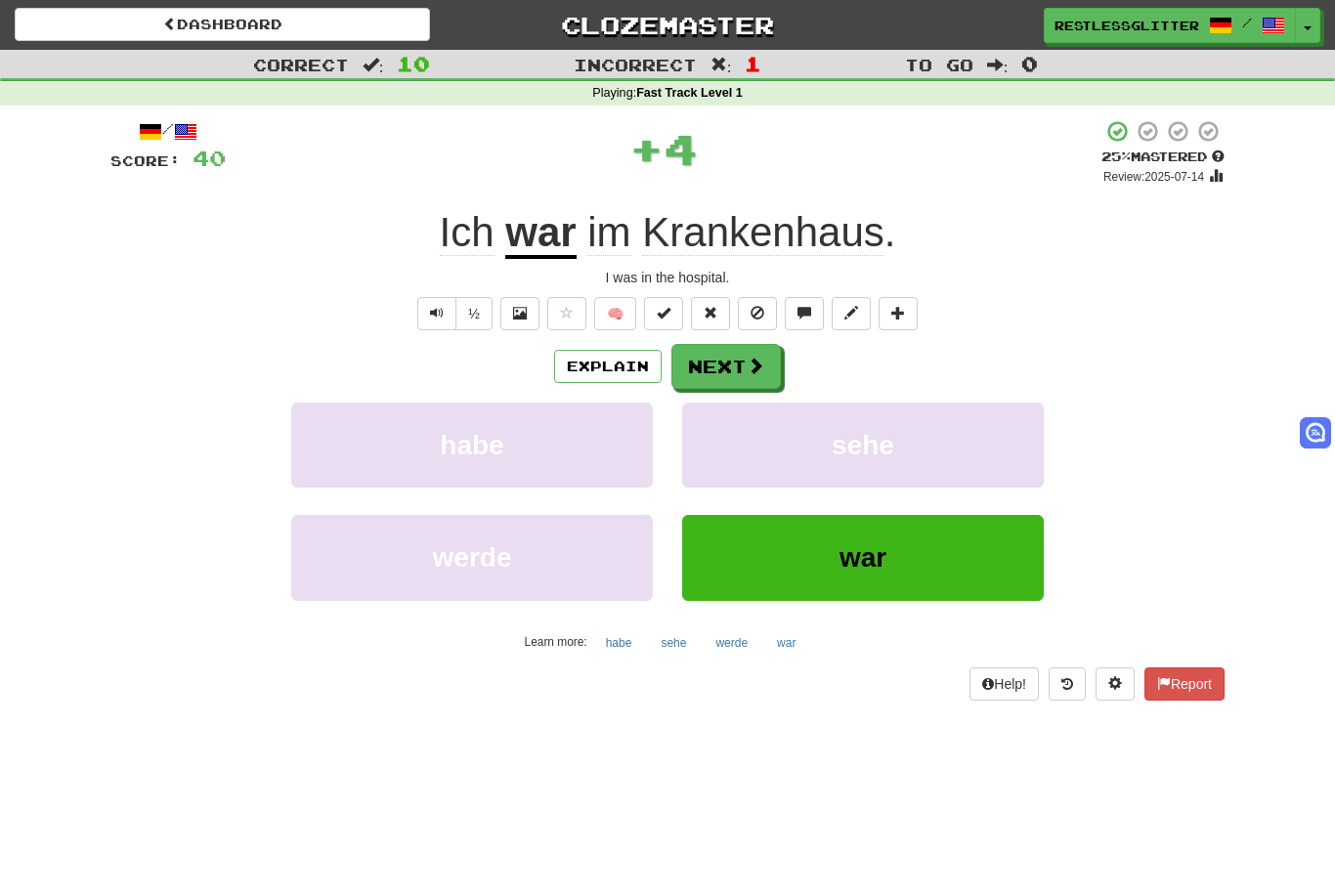 click on "Next" at bounding box center (726, 366) 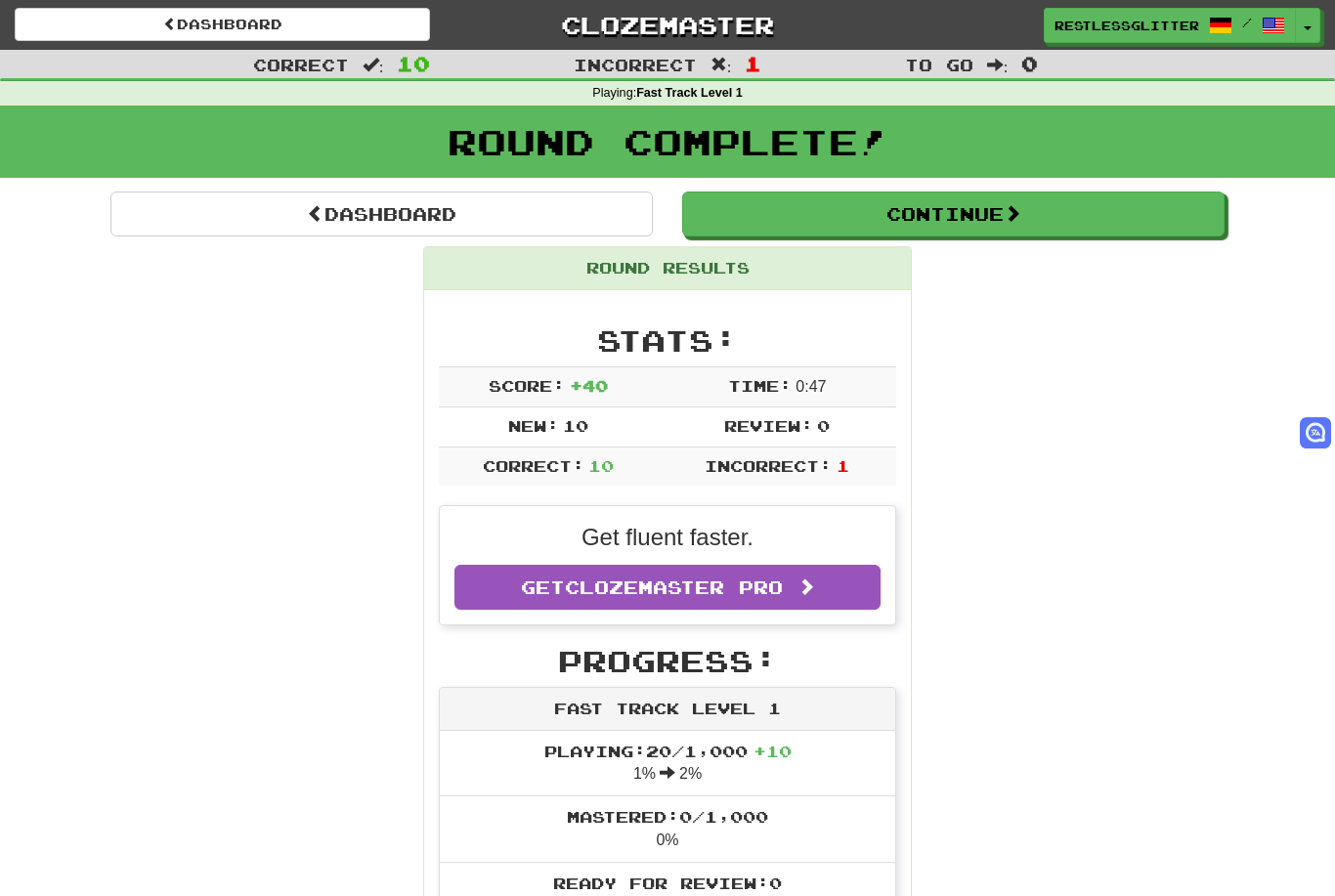 click on "Clozemaster" at bounding box center [667, 24] 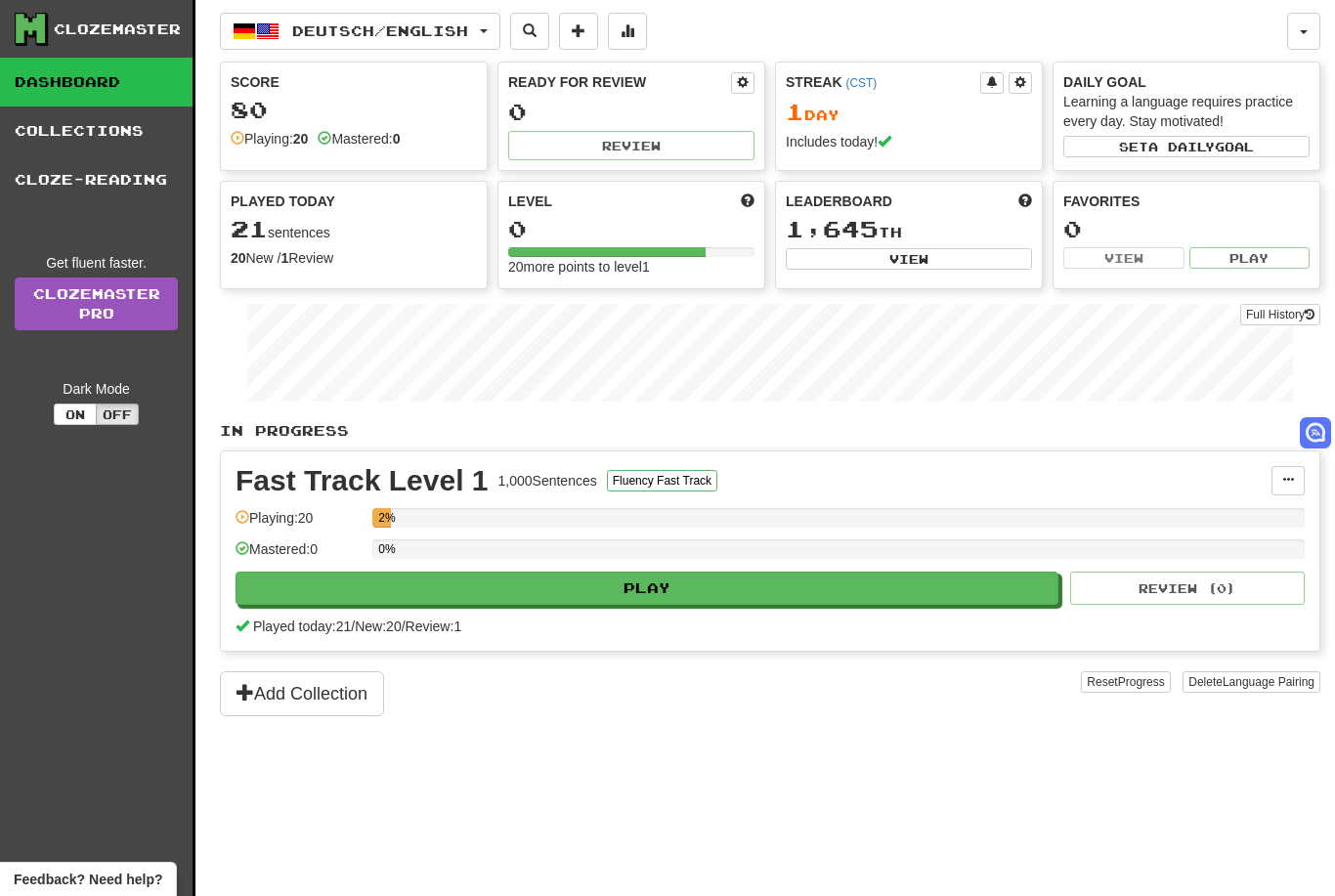 scroll, scrollTop: 0, scrollLeft: 0, axis: both 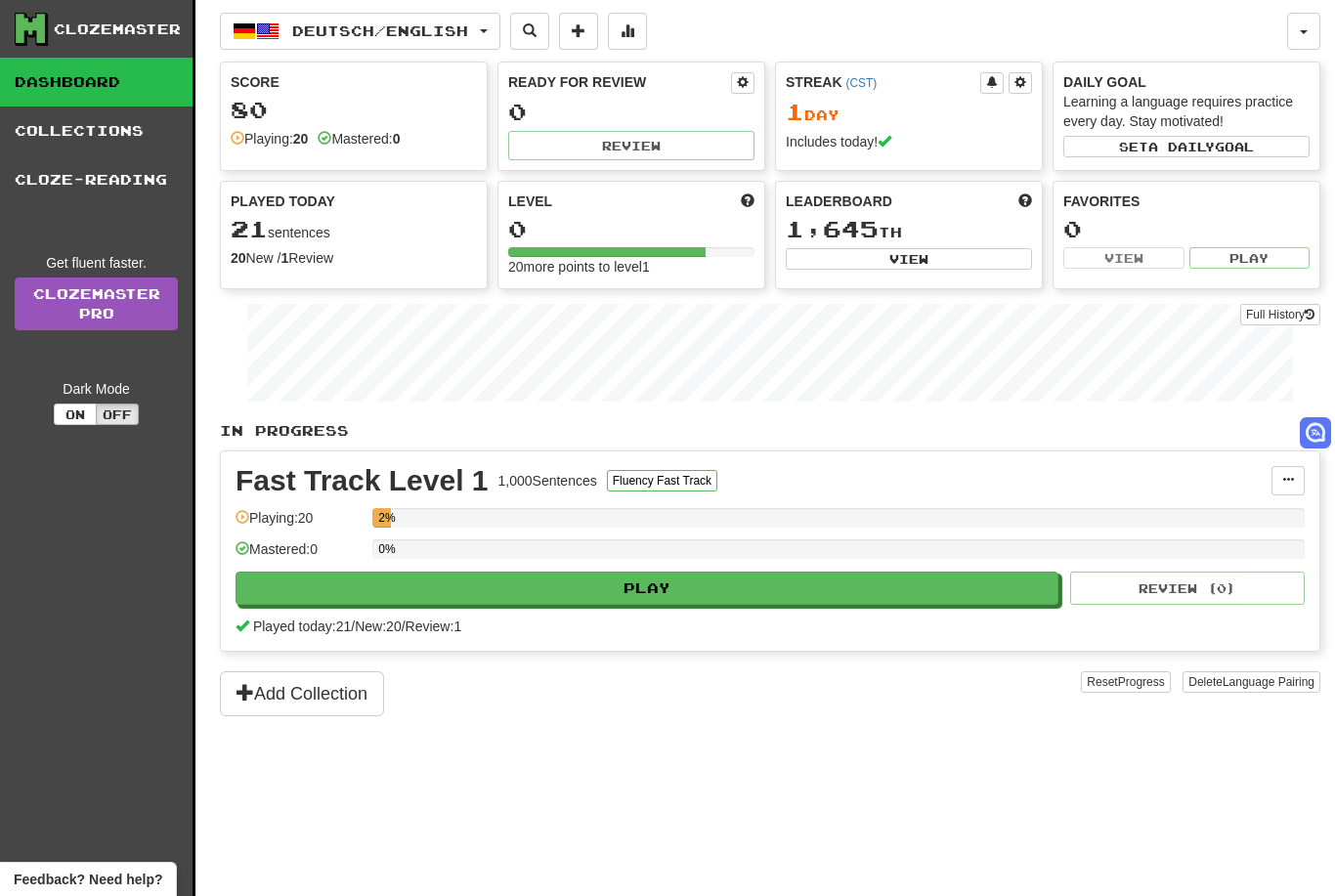 click on "Add Collection" at bounding box center (302, 694) 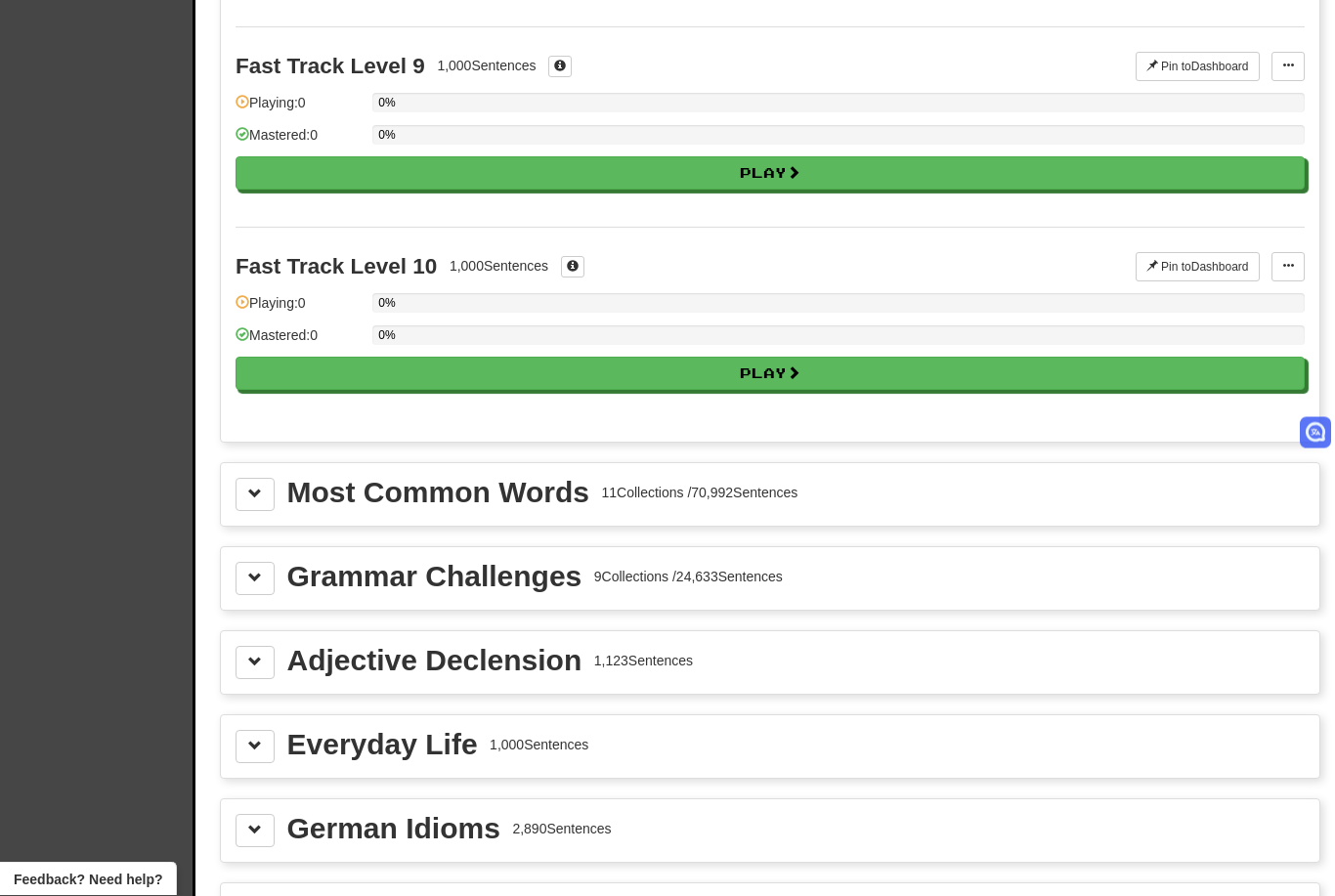 scroll, scrollTop: 1757, scrollLeft: 0, axis: vertical 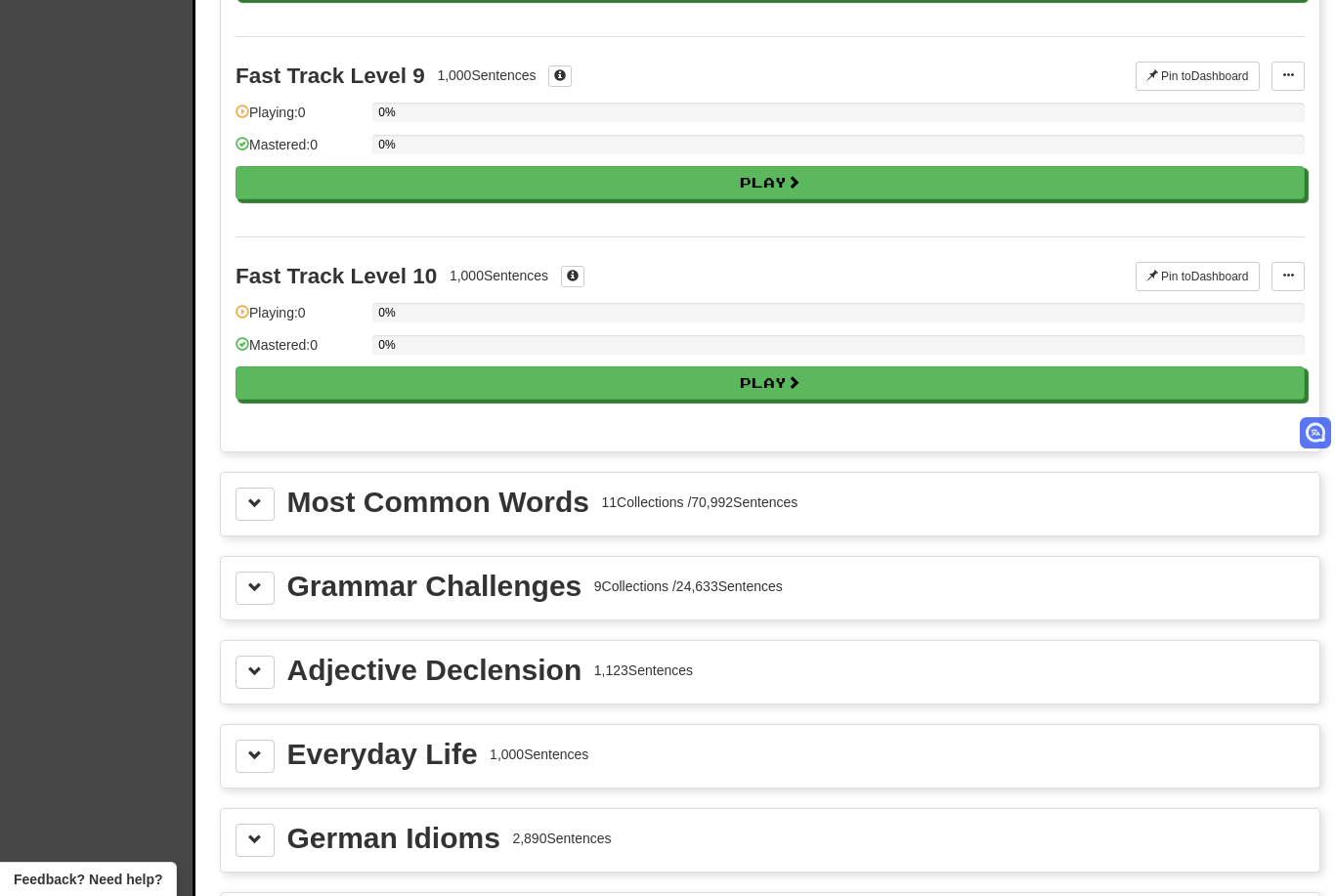 click on "Most Common Words" at bounding box center (438, 502) 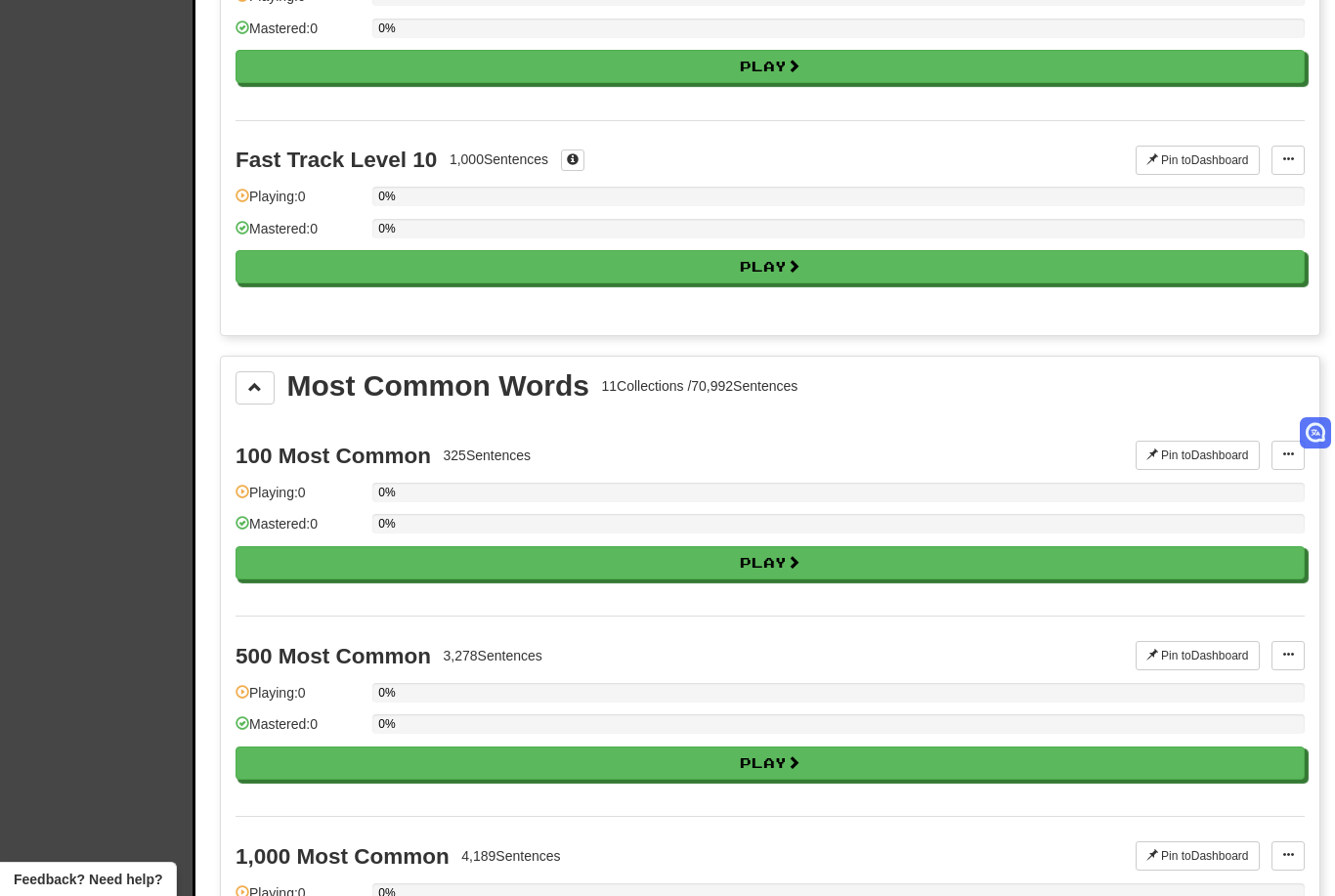 scroll, scrollTop: 1771, scrollLeft: 0, axis: vertical 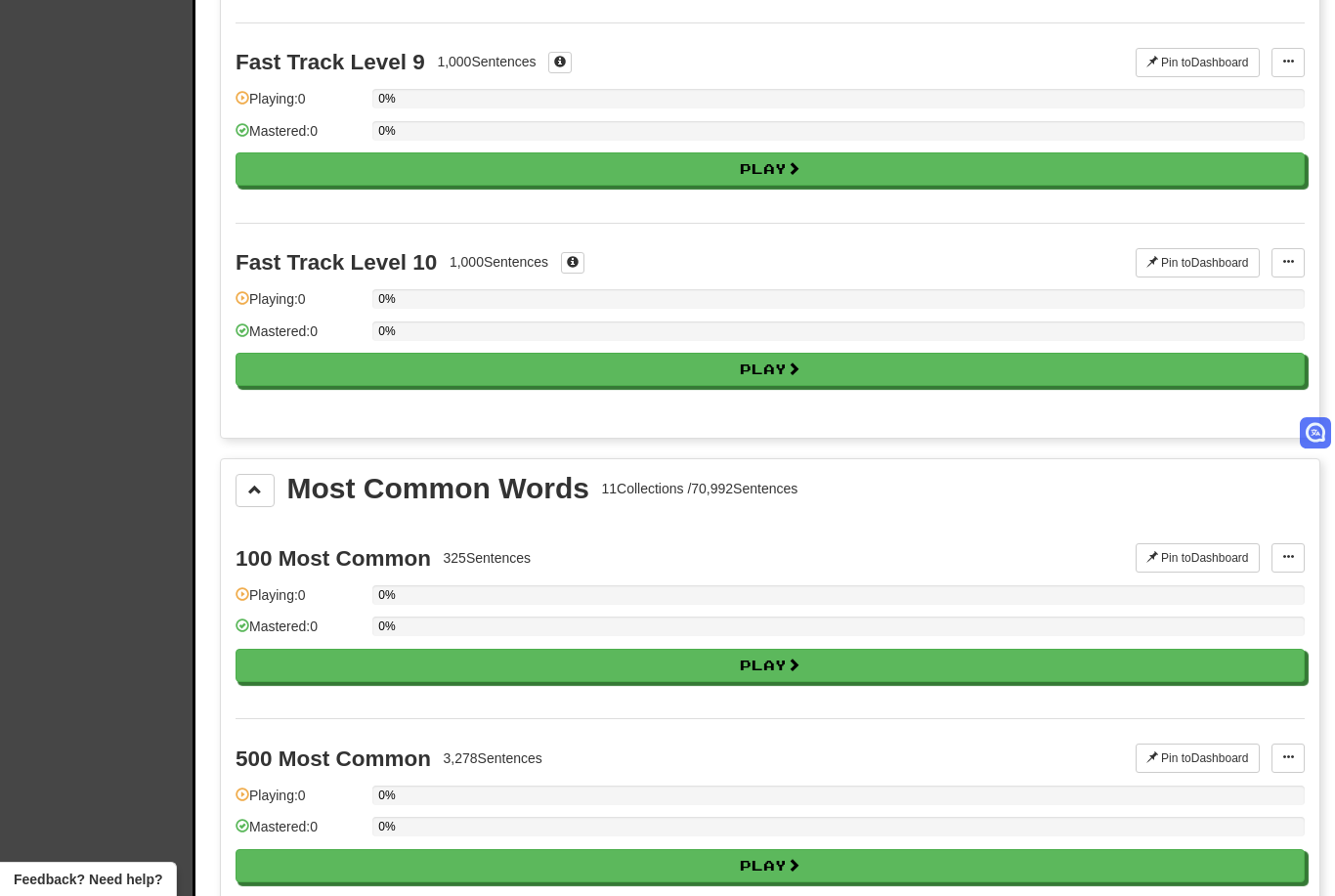 click at bounding box center (255, 491) 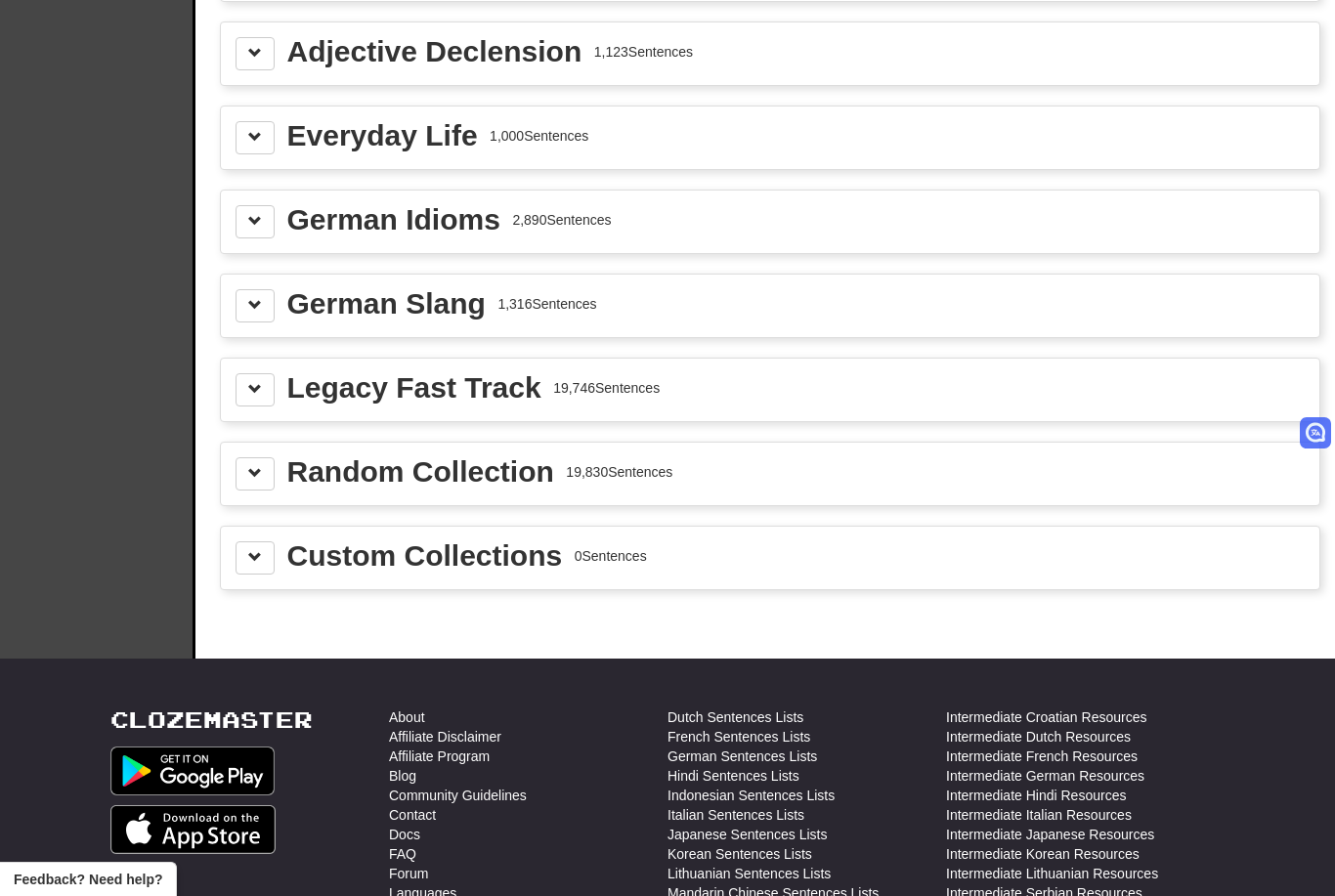 scroll, scrollTop: 2245, scrollLeft: 0, axis: vertical 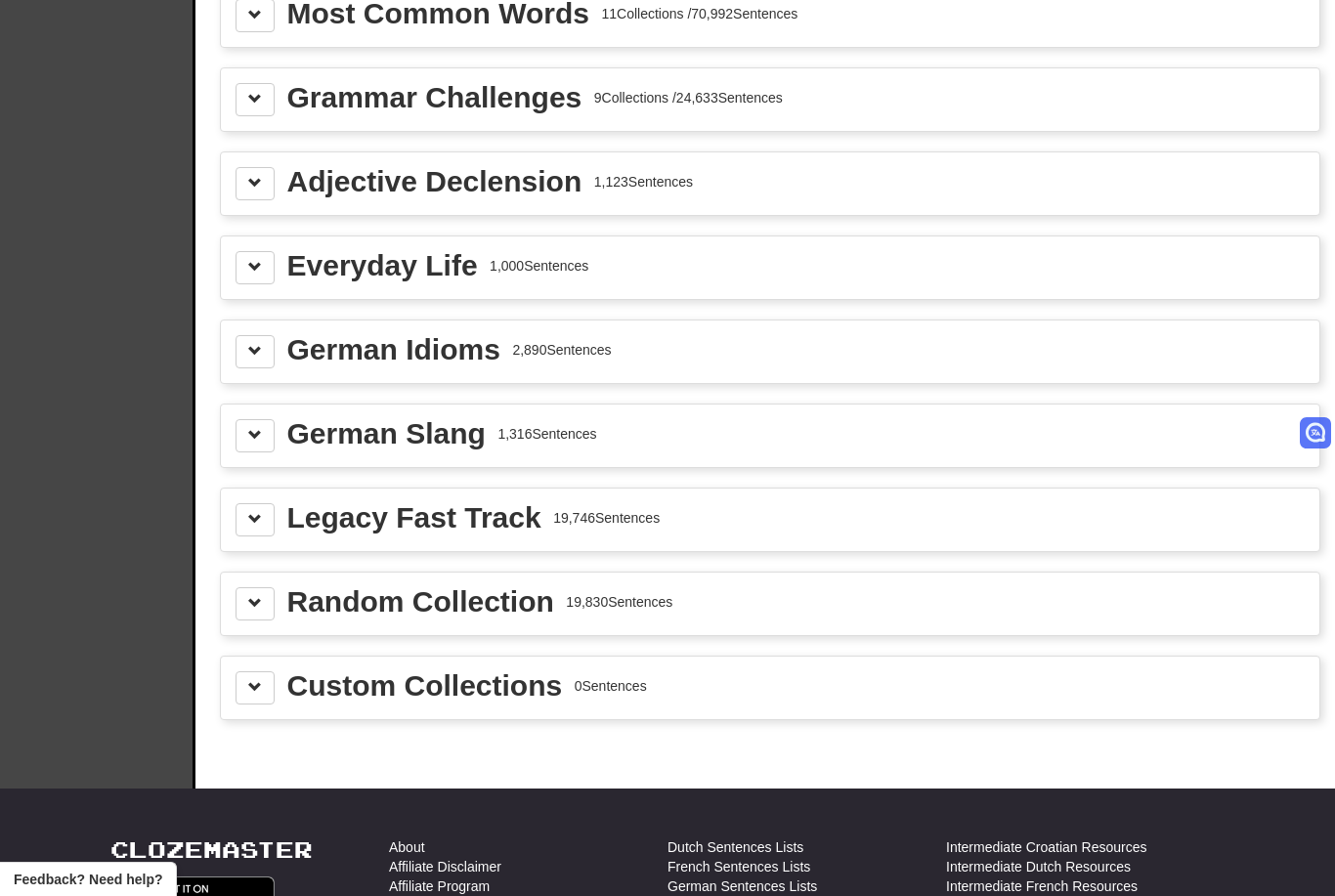 click on "Custom Collections" at bounding box center (425, 686) 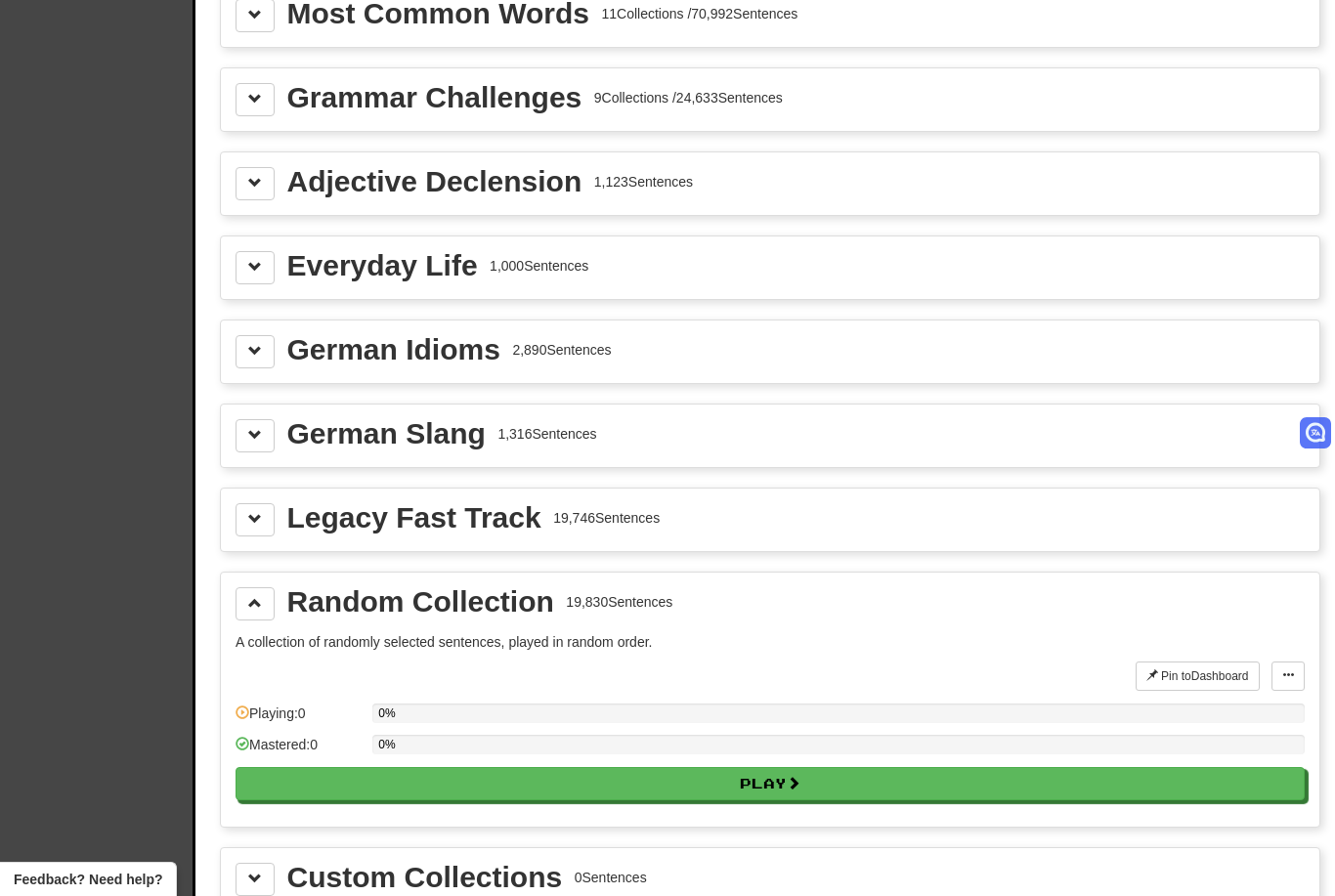 click at bounding box center [255, 604] 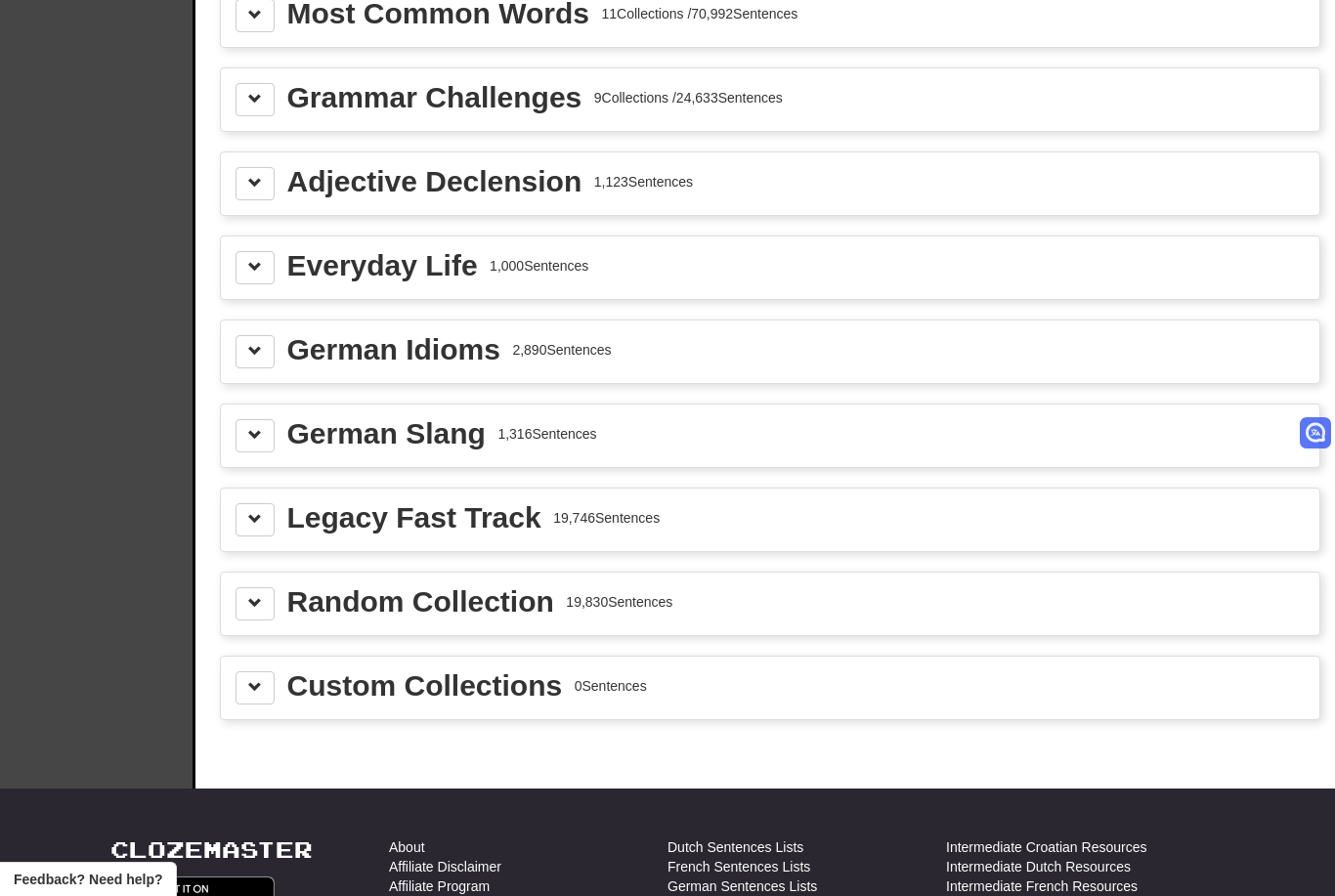 click on "Legacy Fast Track 19,746  Sentences" at bounding box center (770, 520) 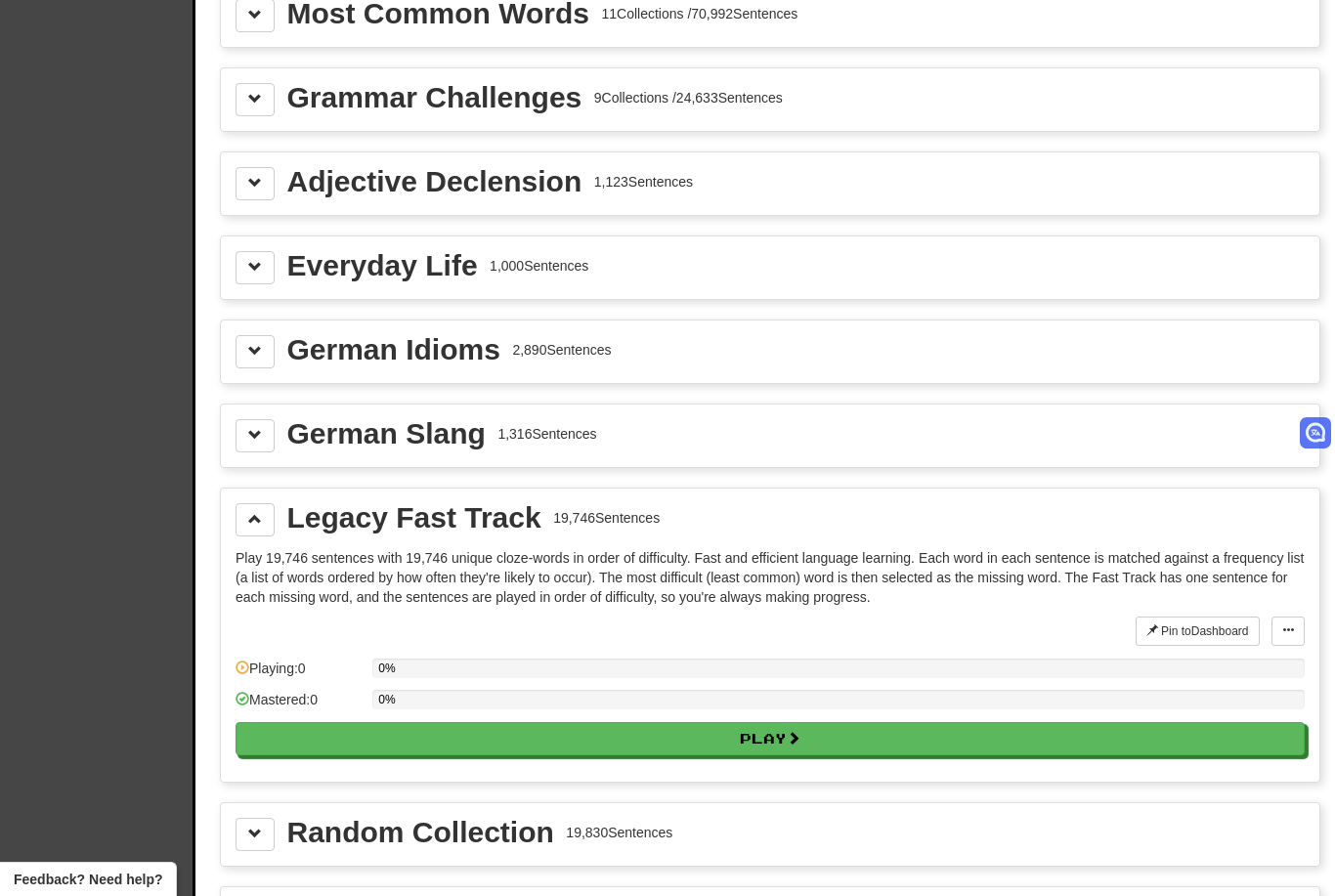 click at bounding box center [255, 519] 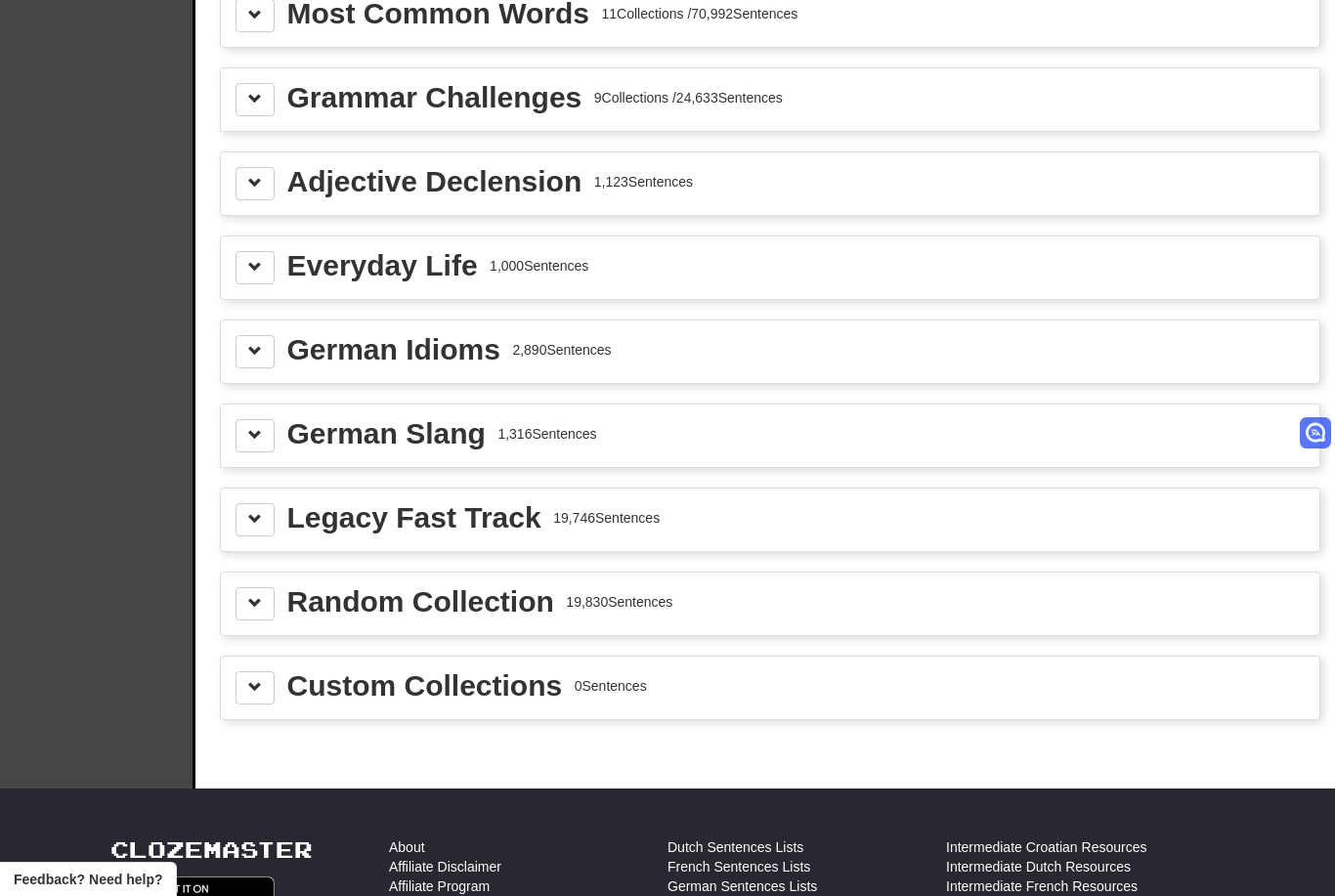 click at bounding box center (255, 436) 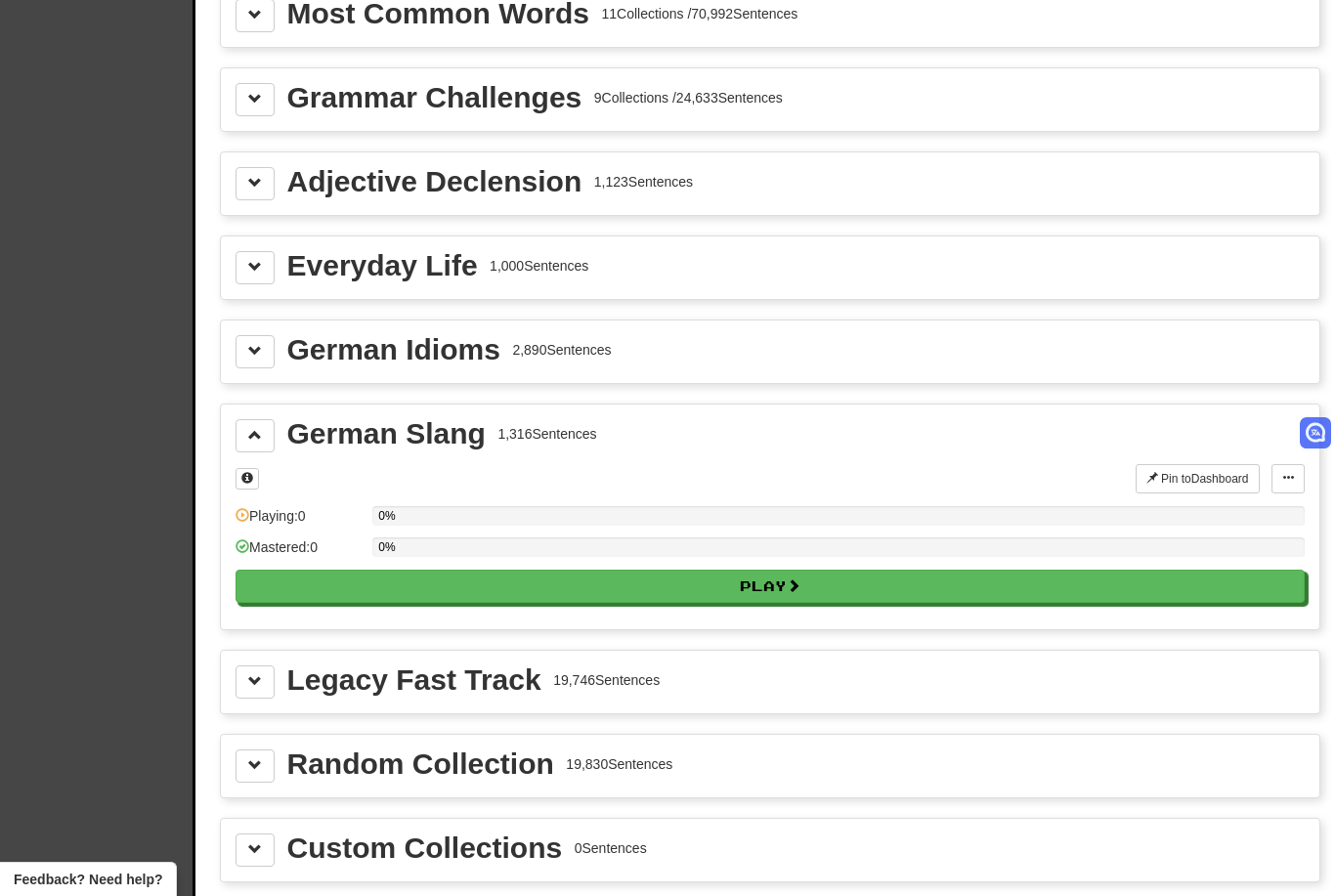 click at bounding box center (255, 436) 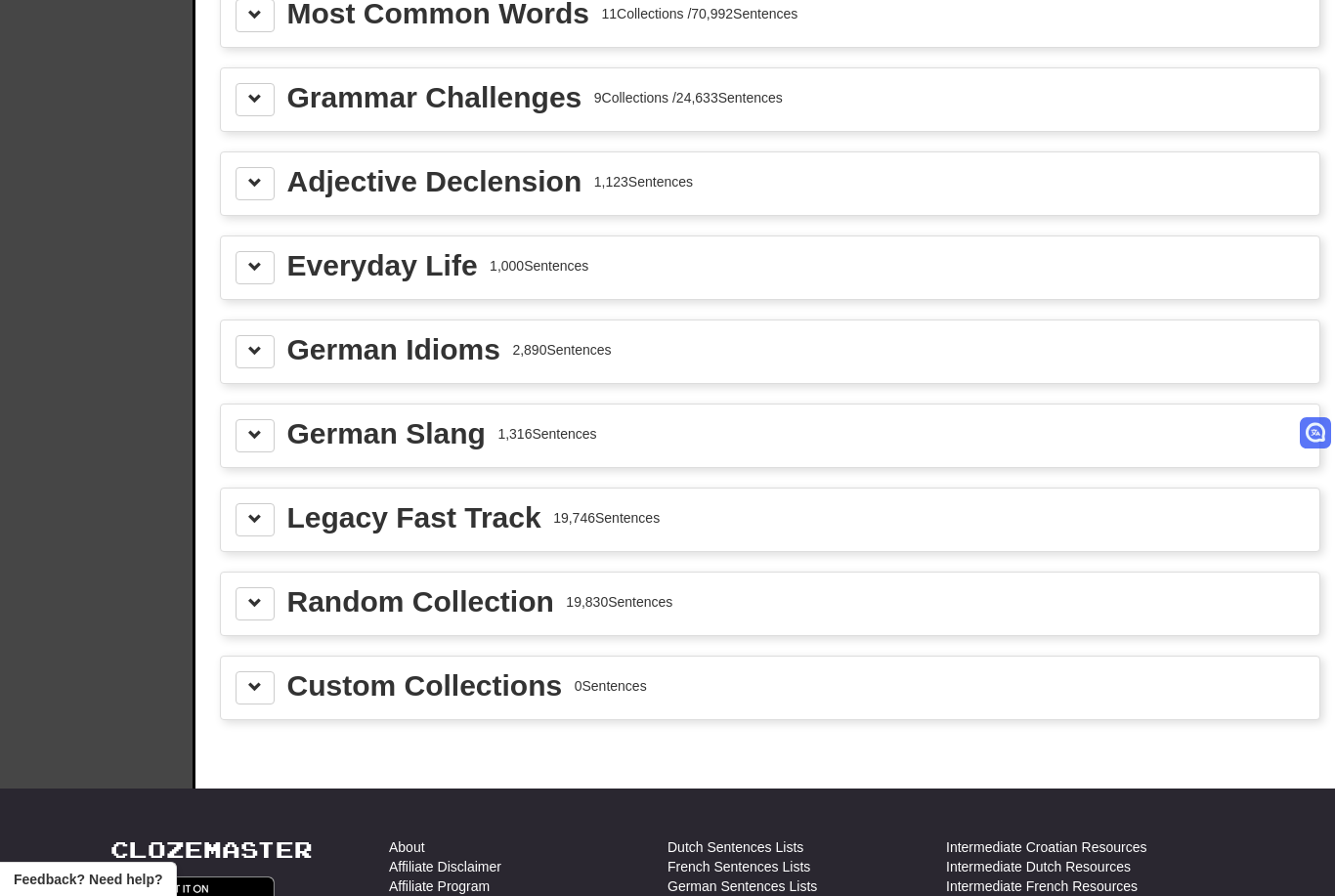 click at bounding box center (255, 352) 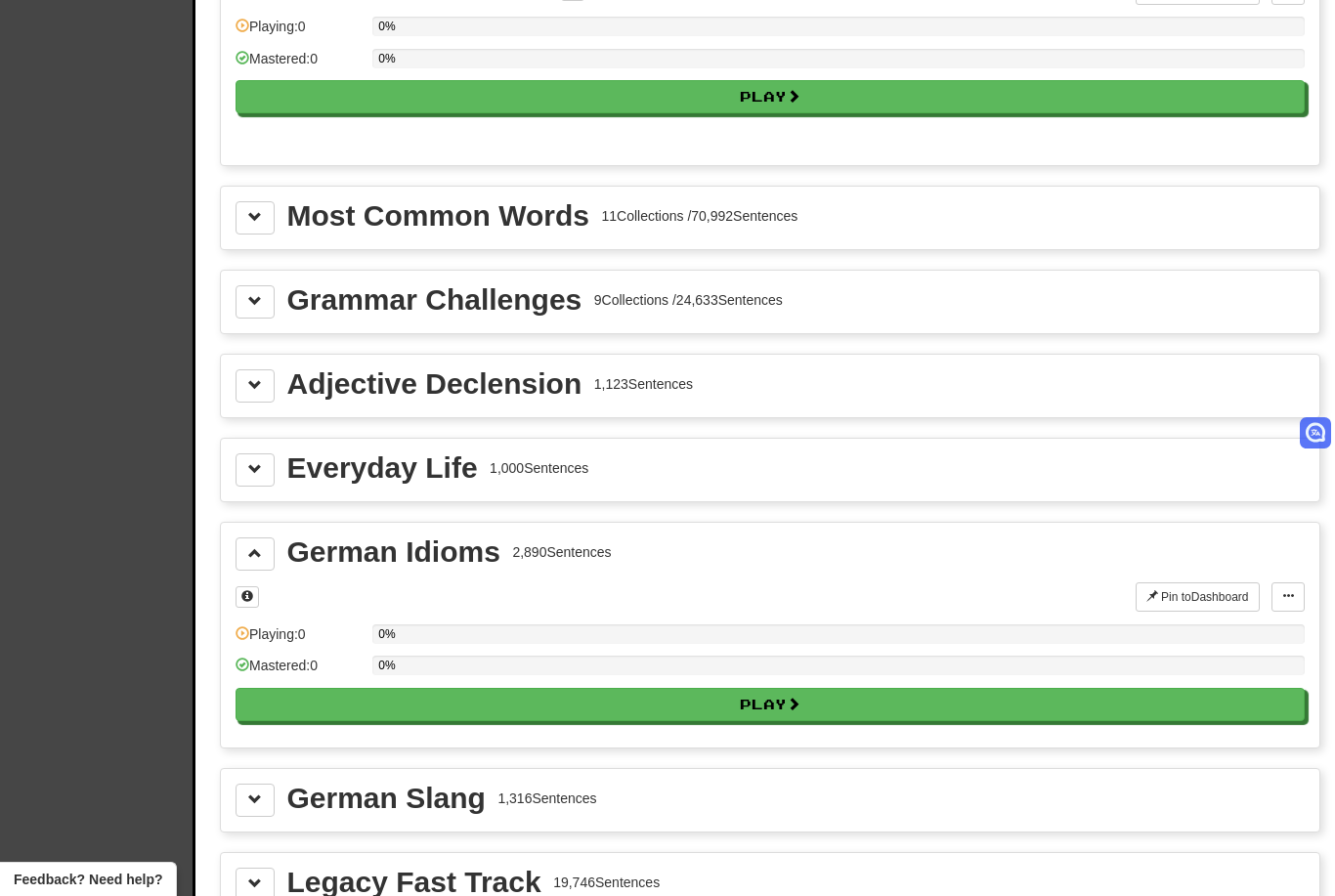 scroll, scrollTop: 2044, scrollLeft: 0, axis: vertical 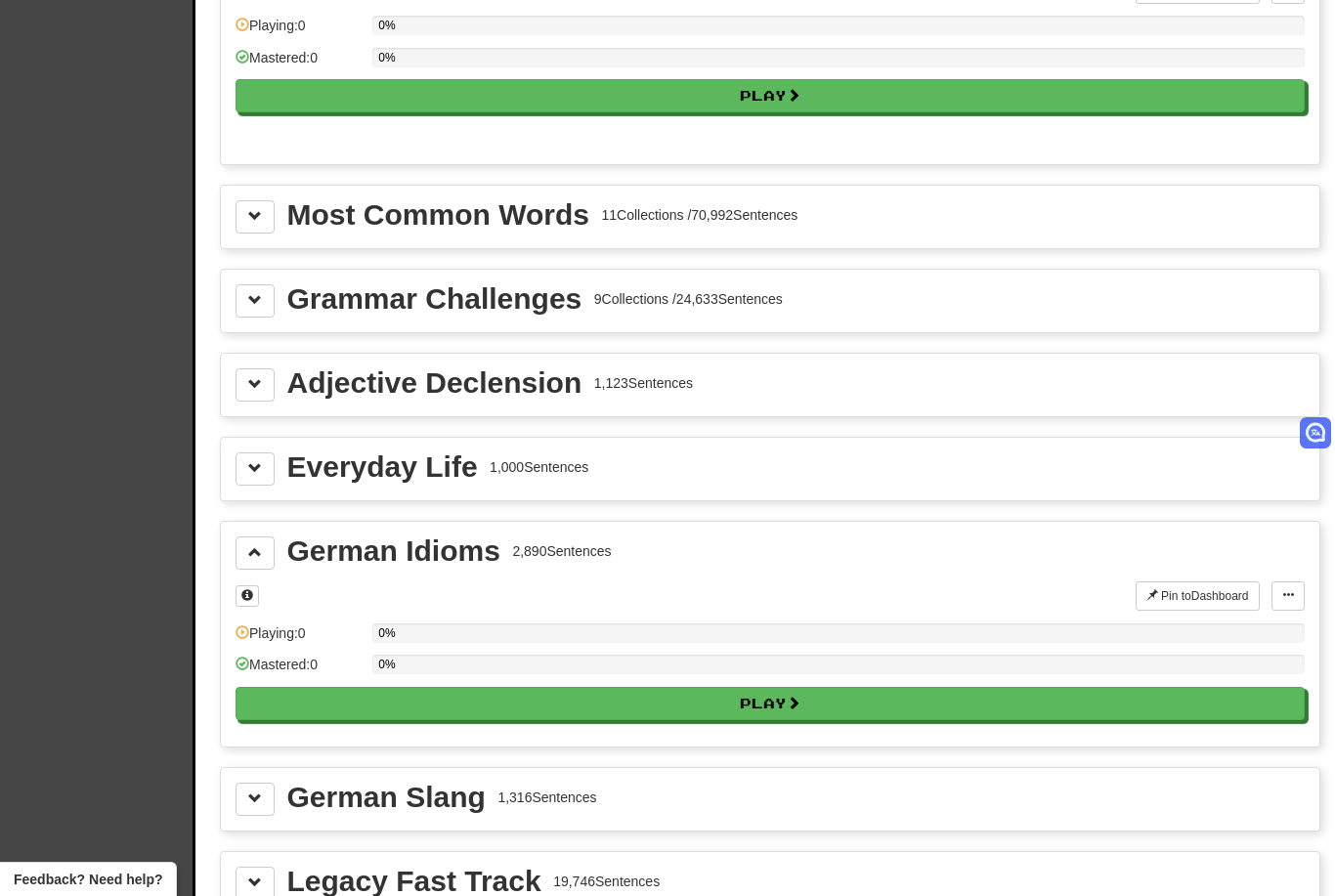 click at bounding box center (255, 552) 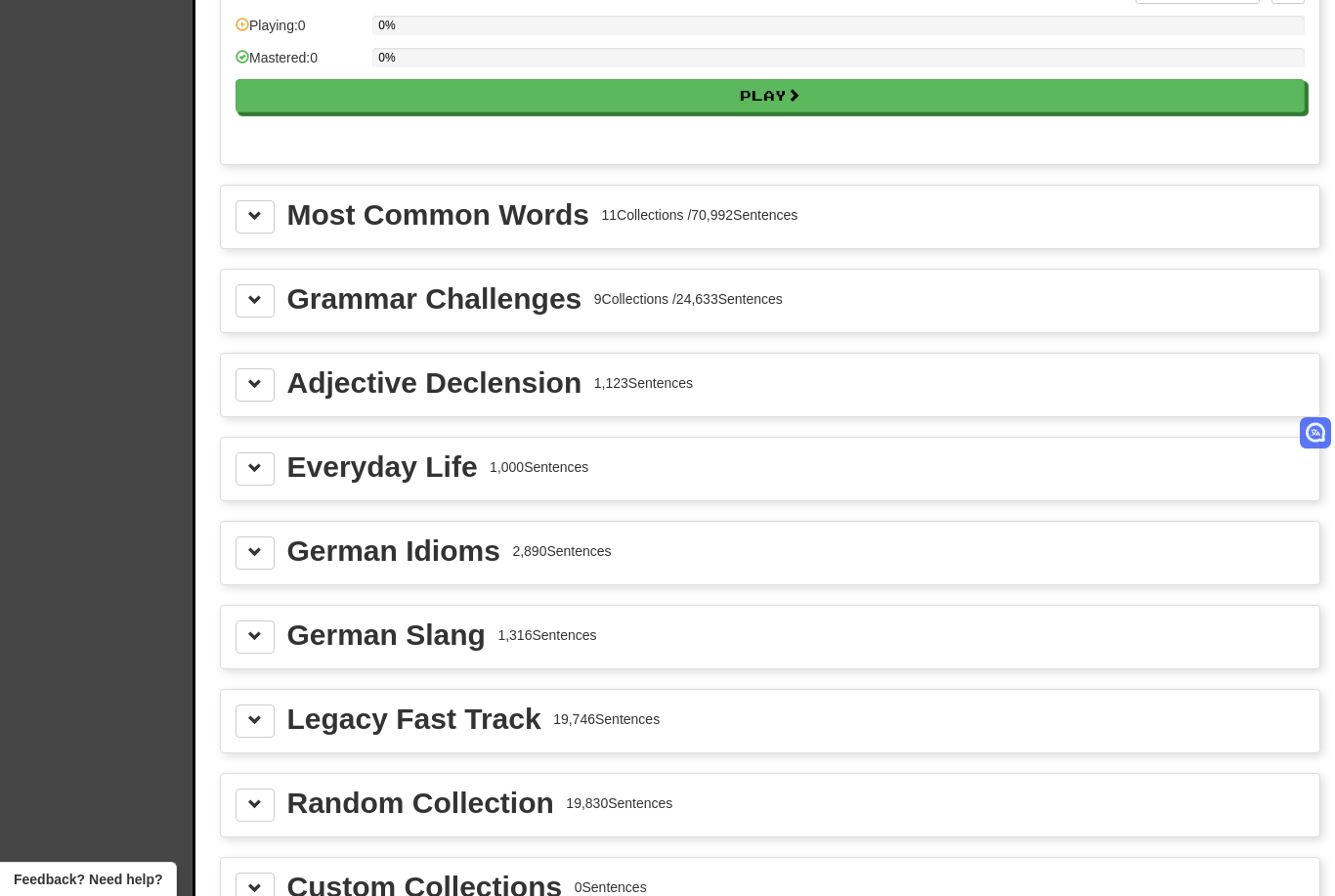 click at bounding box center [255, 469] 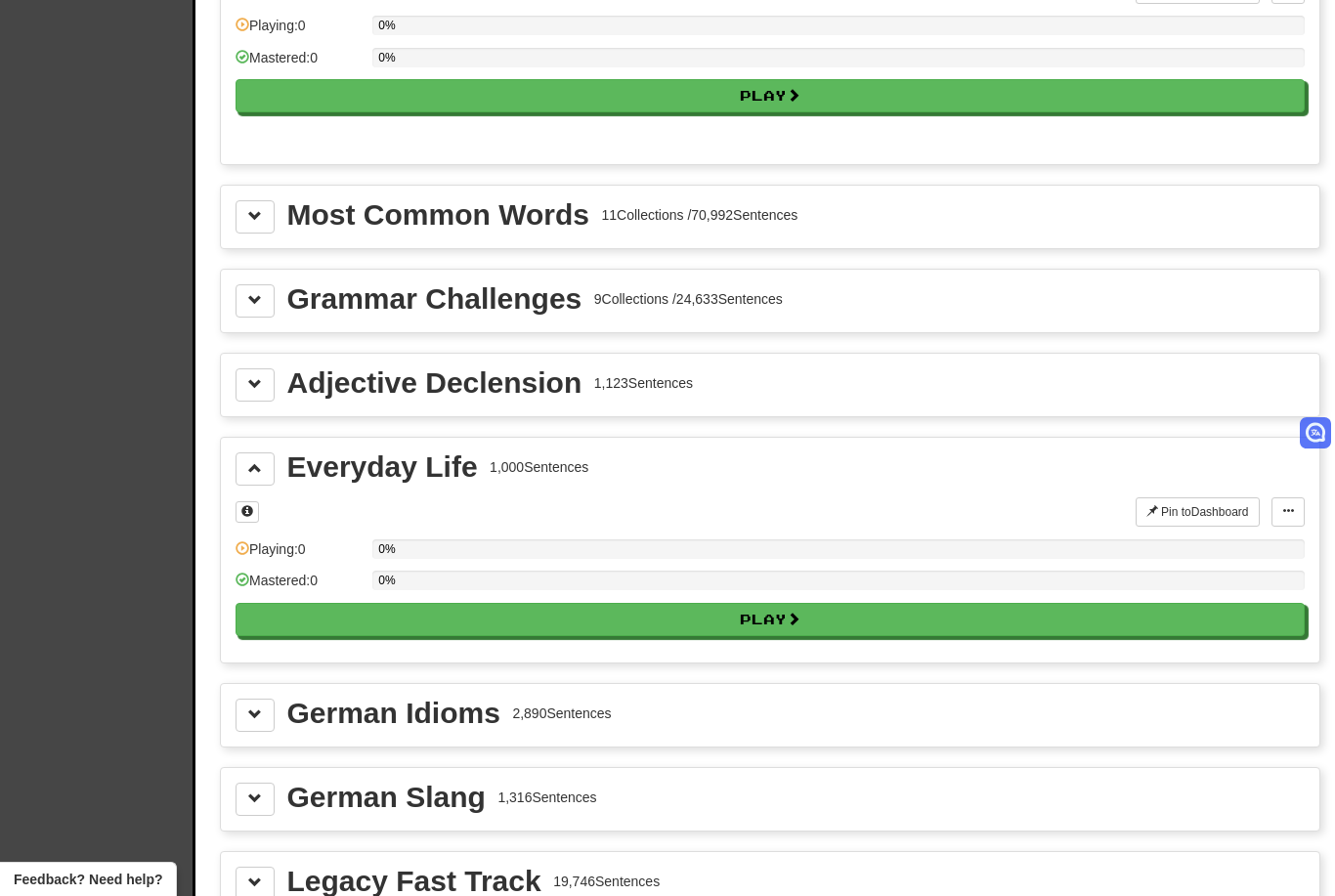click on "Play" at bounding box center (770, 619) 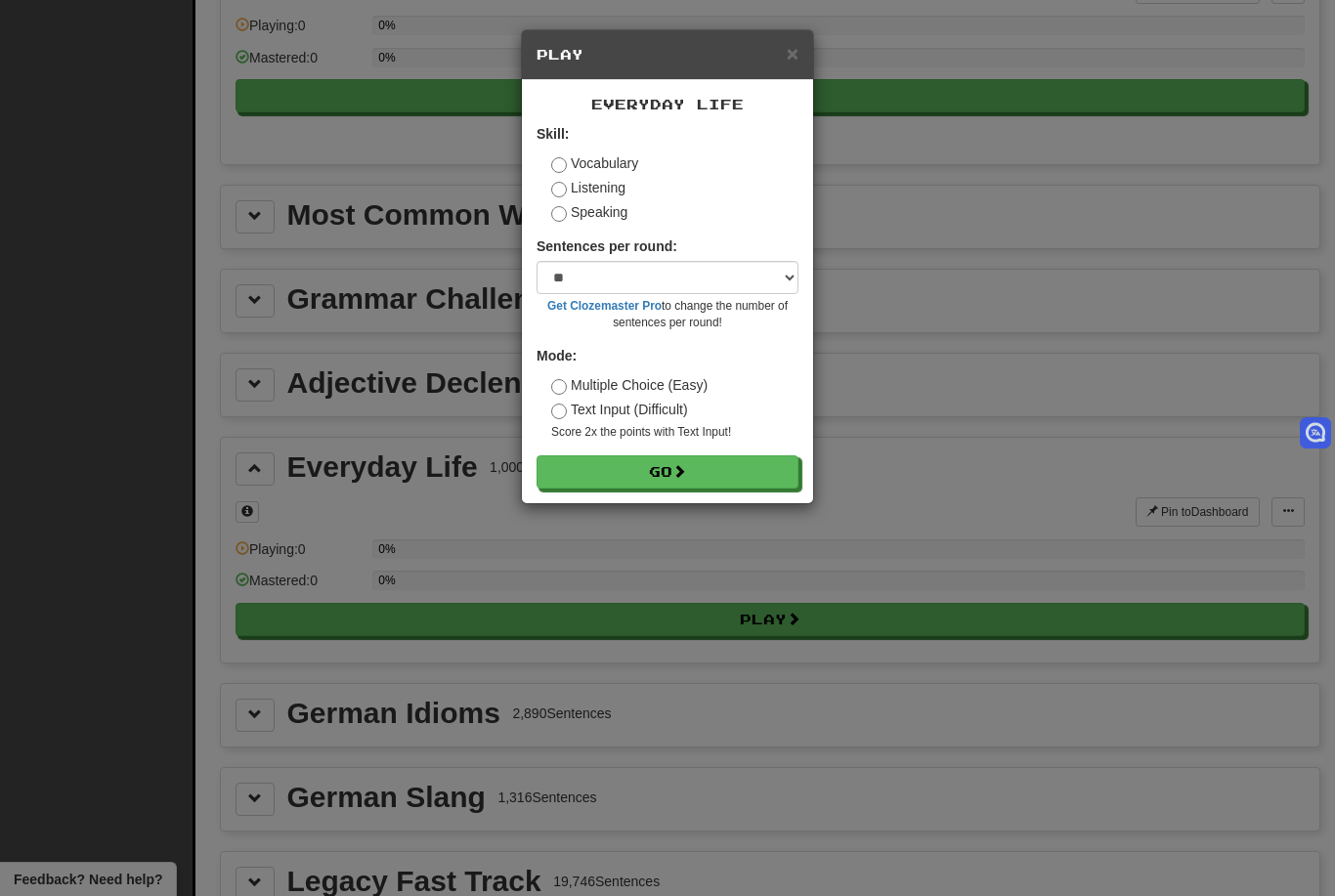 click on "Go" at bounding box center (668, 472) 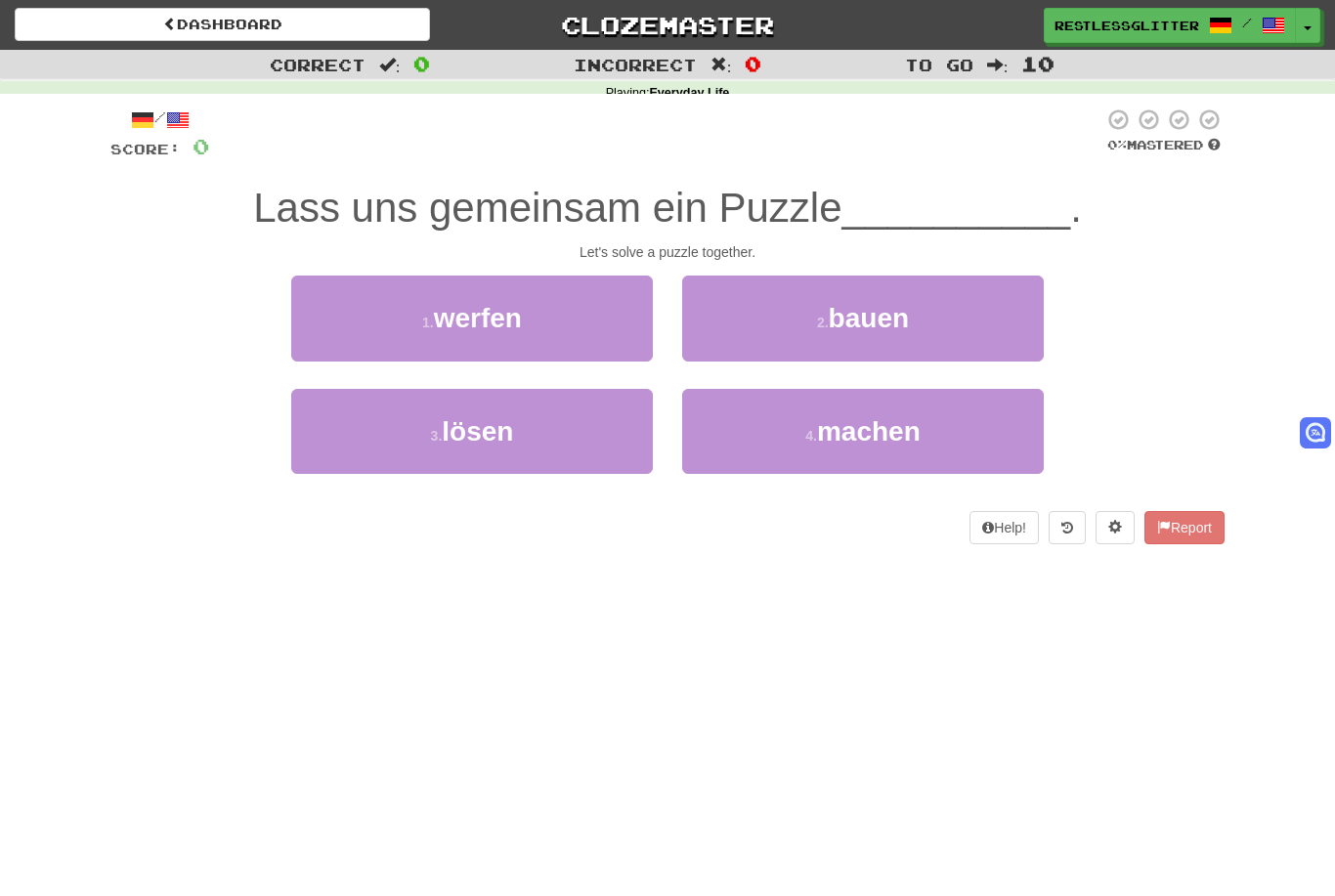 scroll, scrollTop: 0, scrollLeft: 0, axis: both 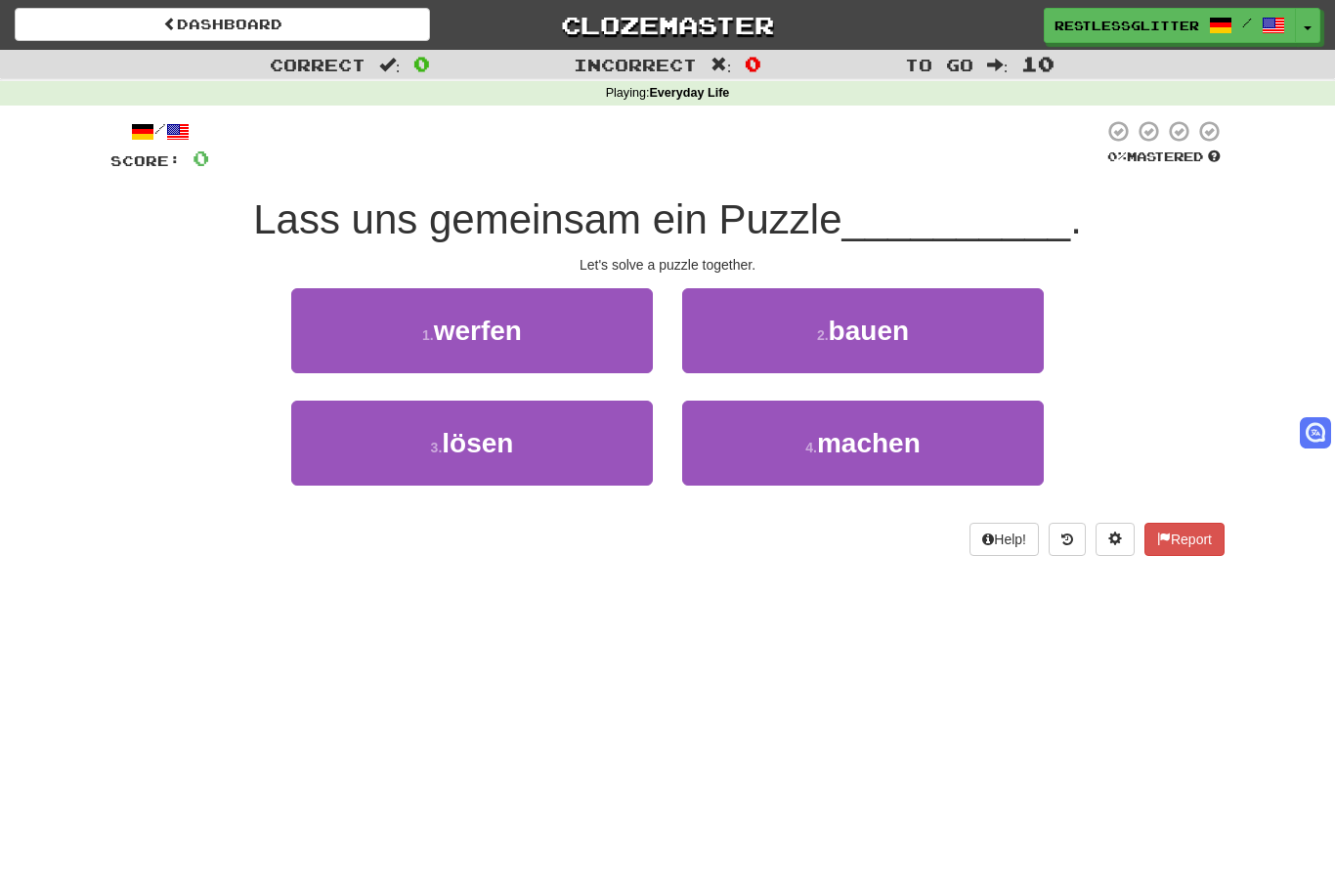 click on "3 .  lösen" at bounding box center [472, 443] 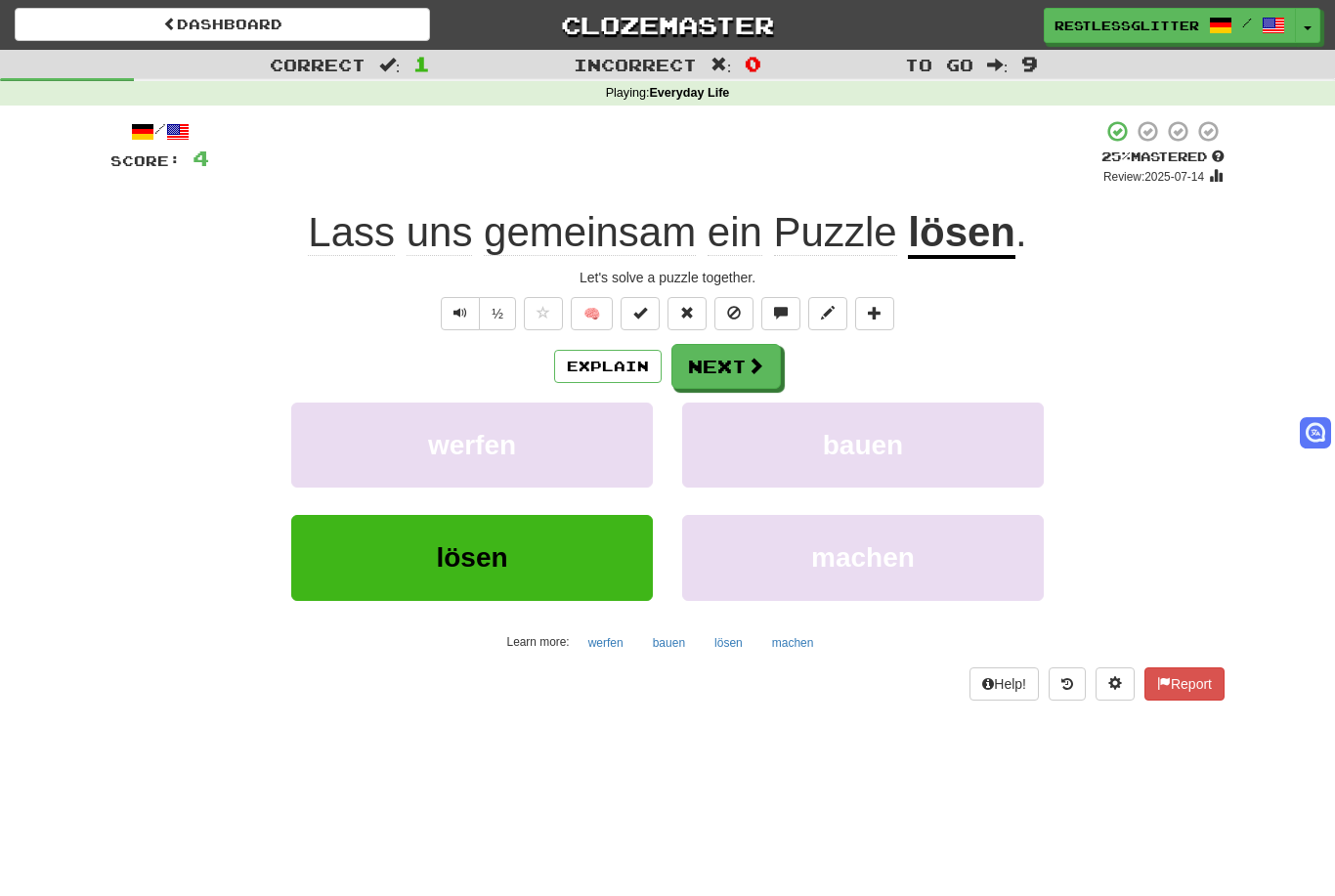 click on "Next" at bounding box center [726, 366] 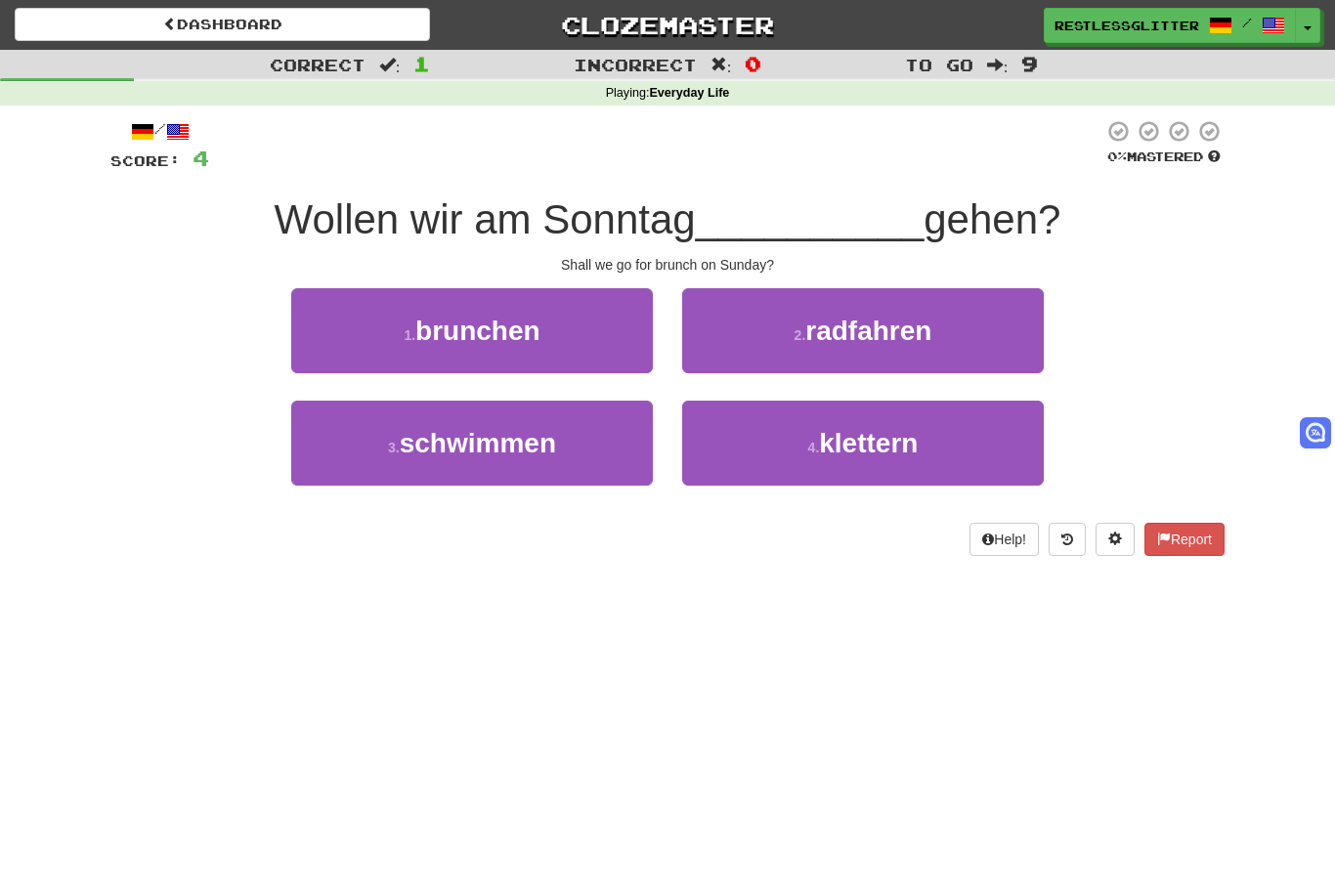 click on "1 .  brunchen" at bounding box center (472, 330) 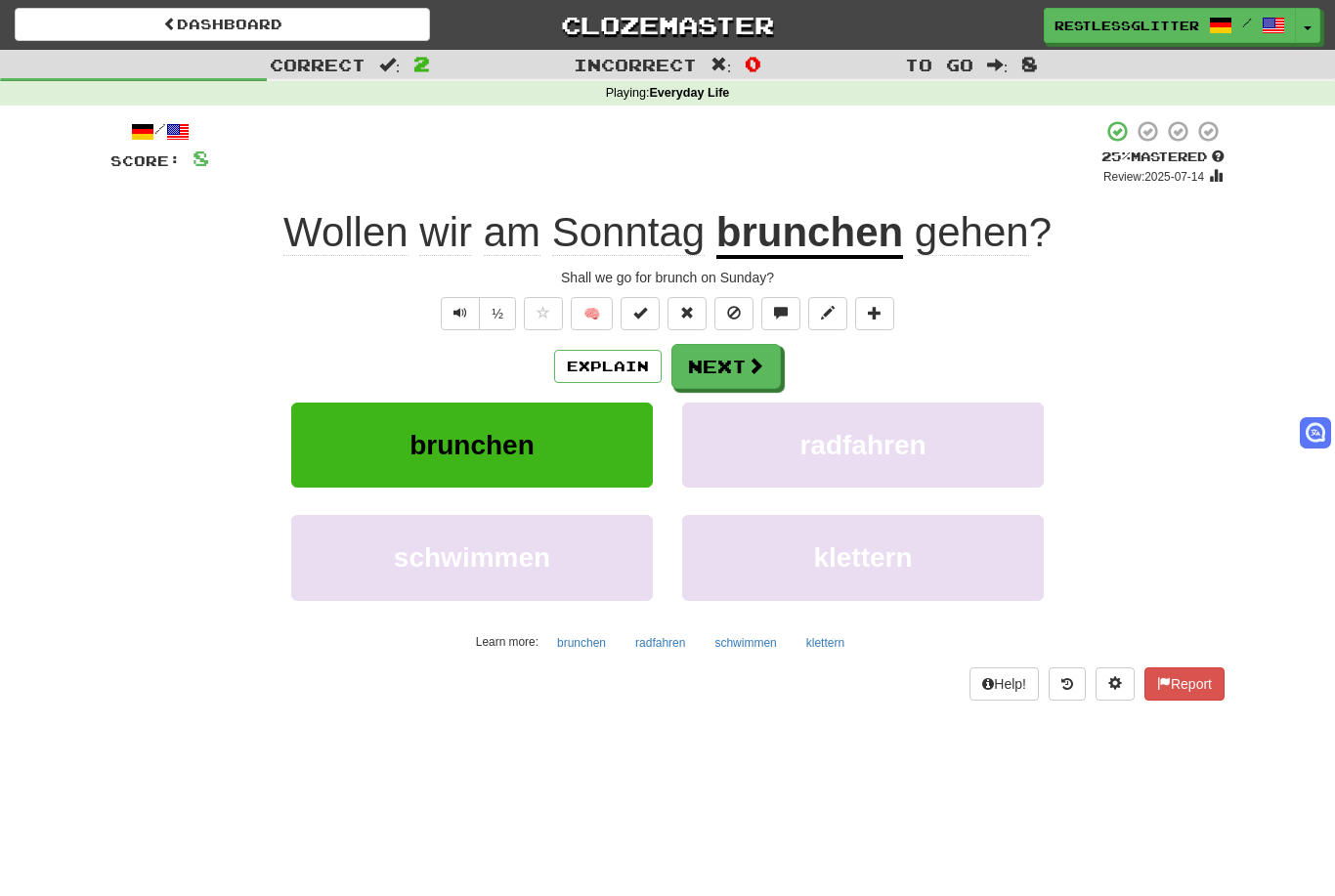 click on "Next" at bounding box center (726, 366) 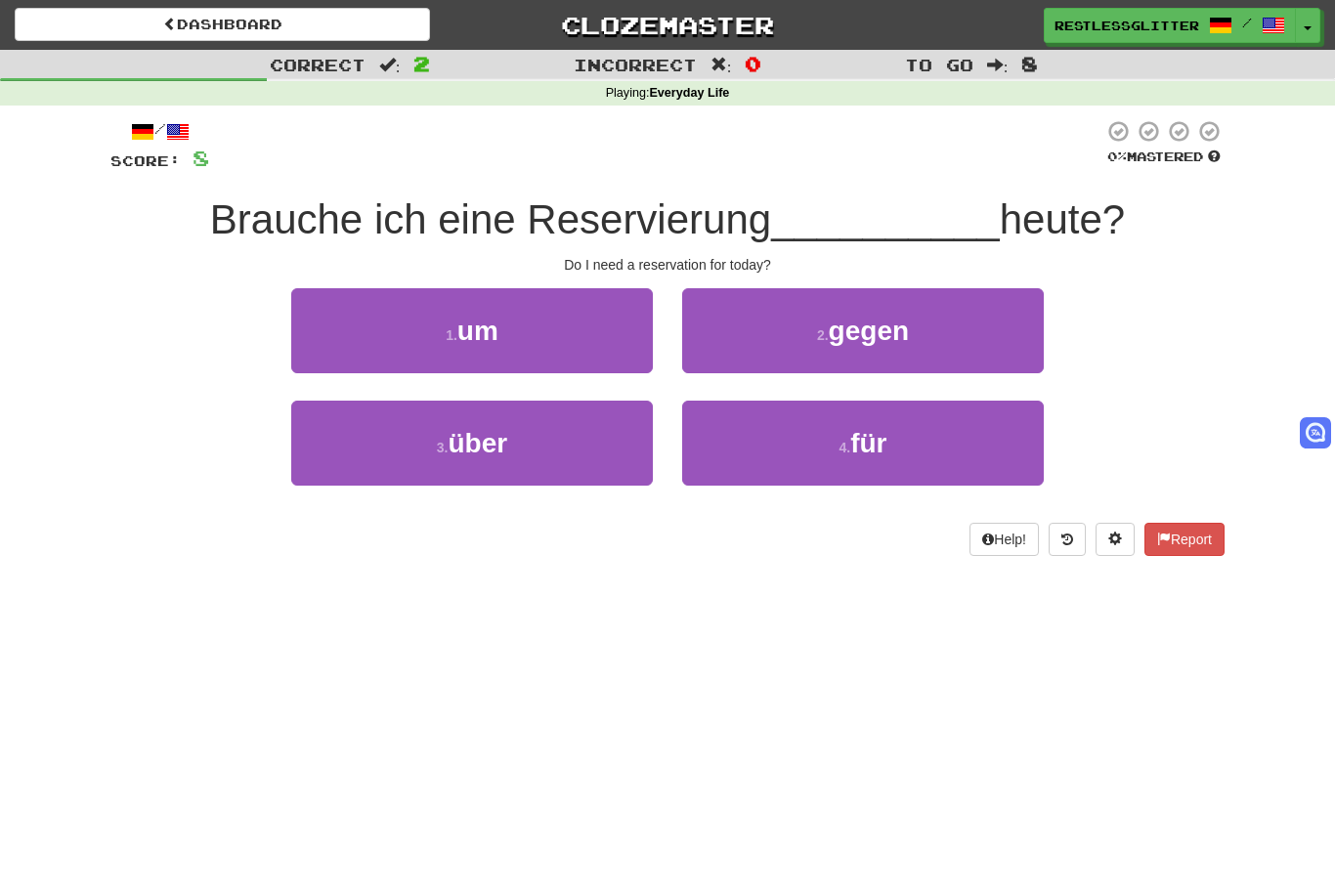 click on "4 .  für" at bounding box center (863, 443) 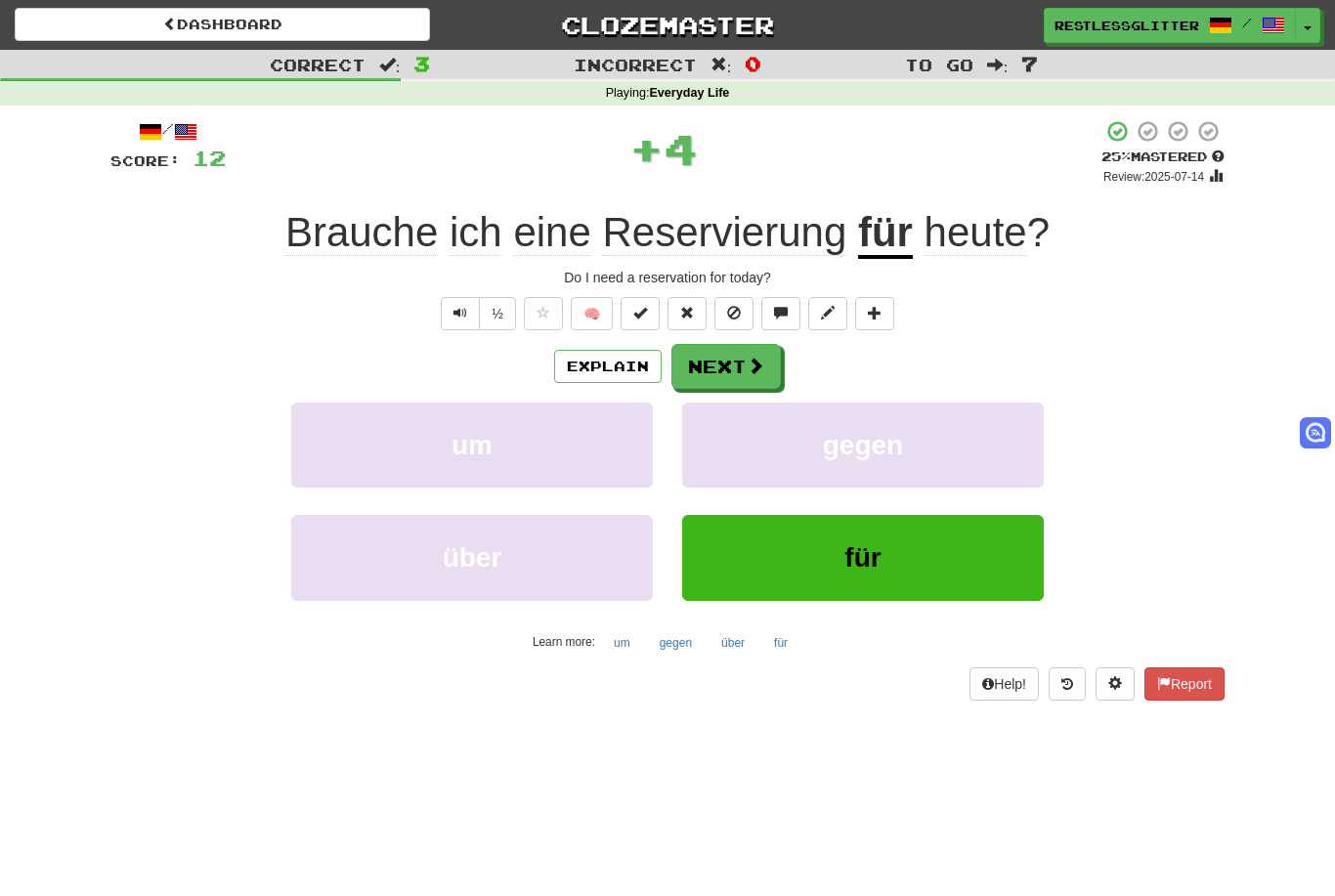 click on "Next" at bounding box center (726, 366) 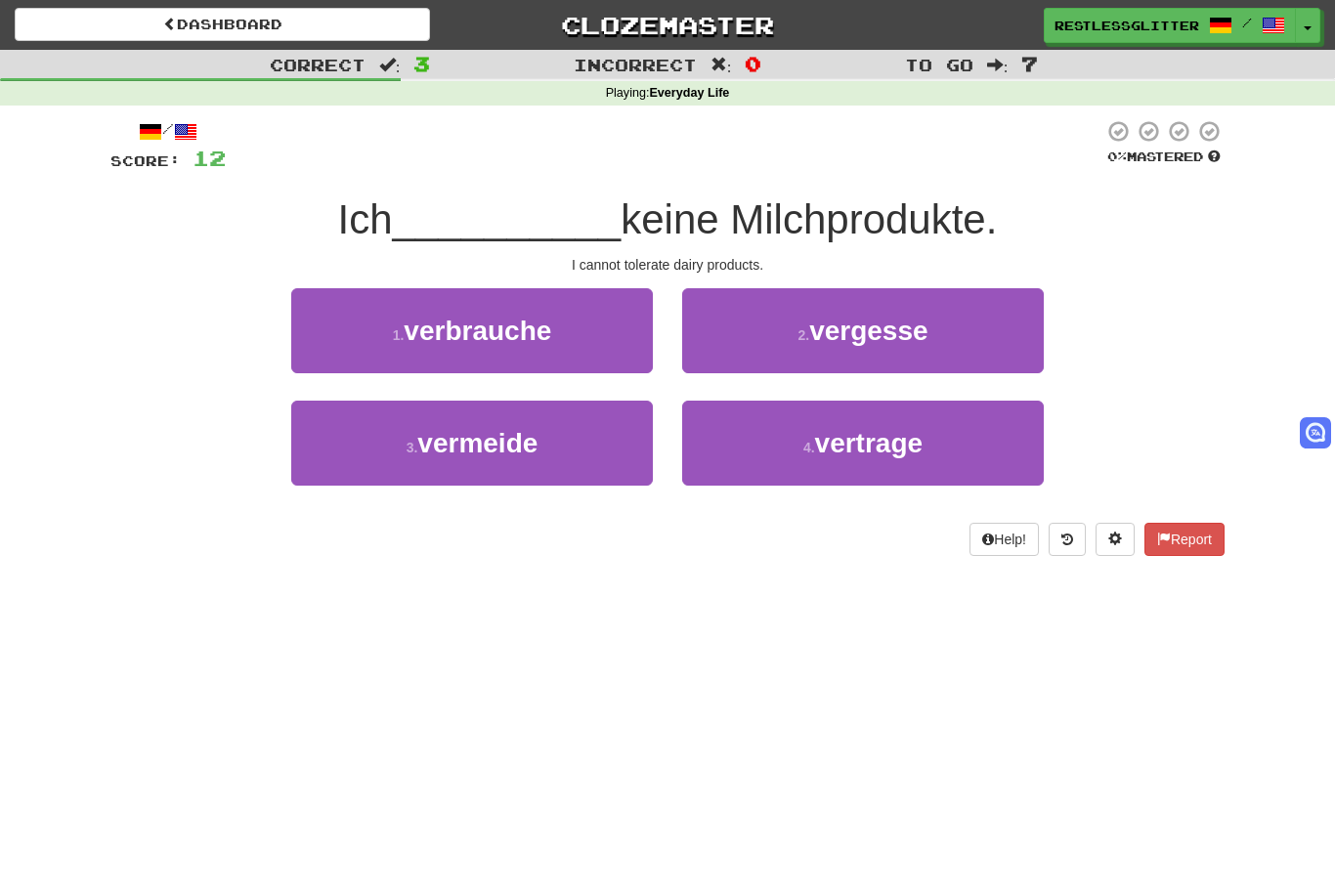 click on "vermeide" at bounding box center (477, 443) 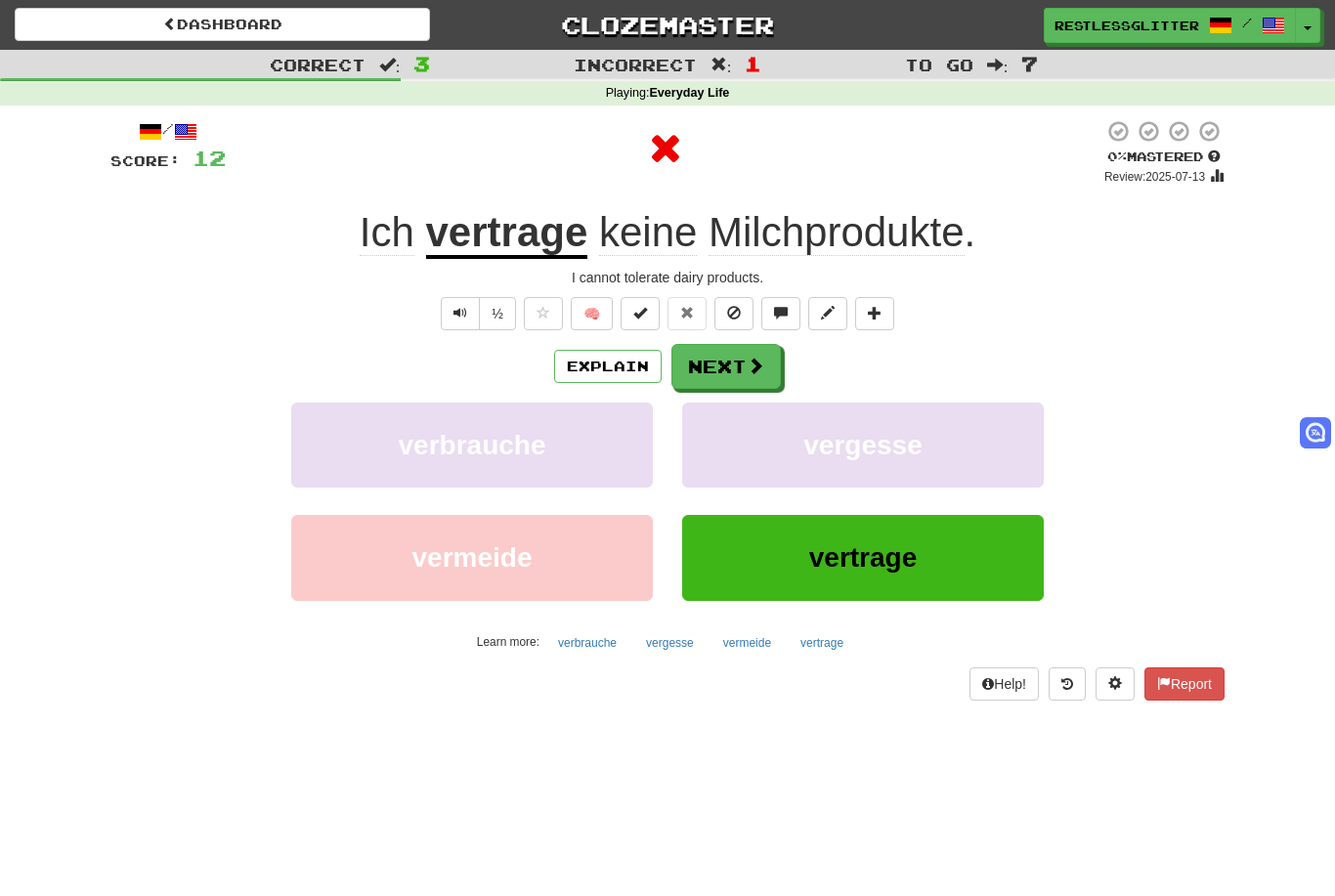 click on "Next" at bounding box center (726, 366) 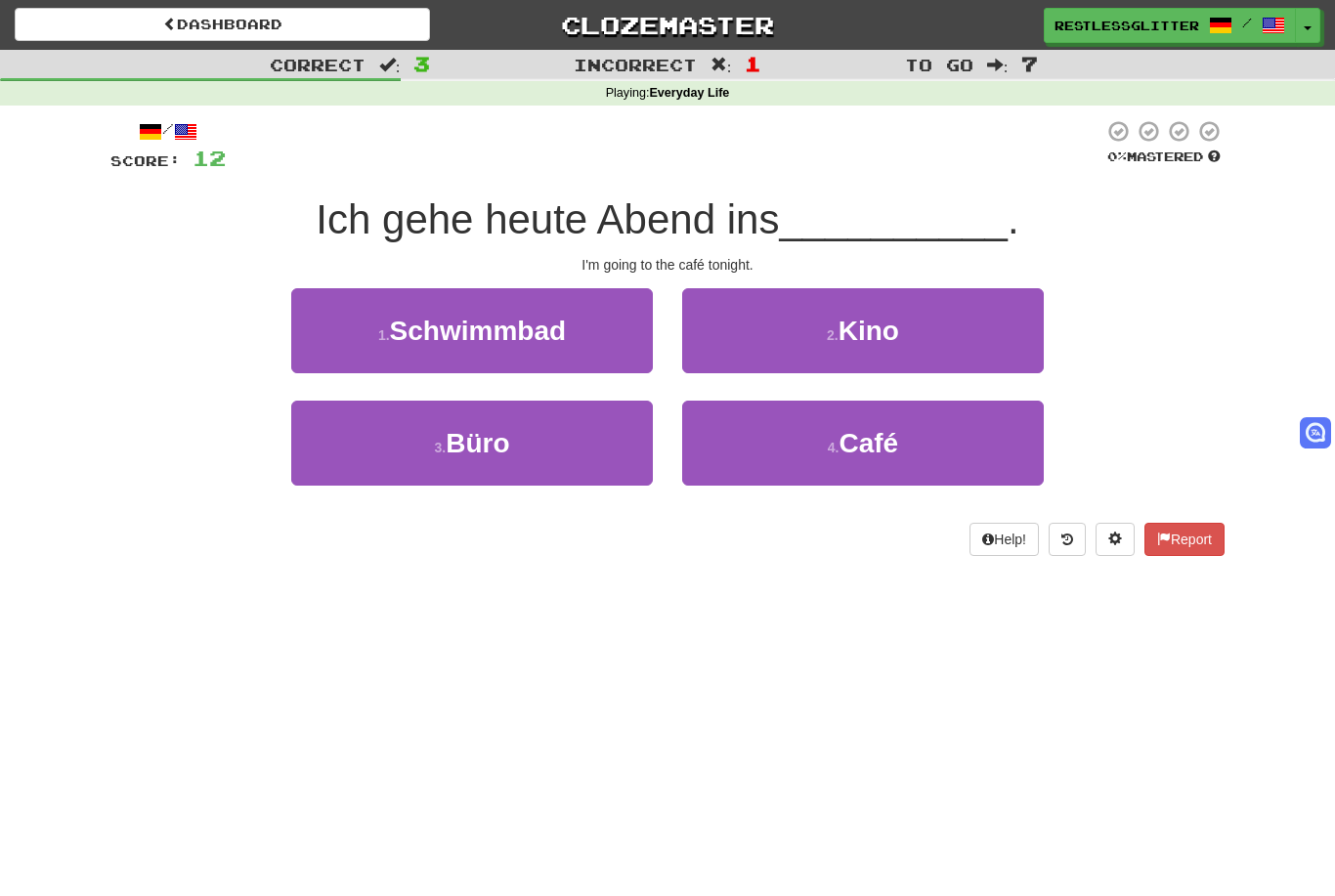 click on "4 .  Café" at bounding box center [863, 443] 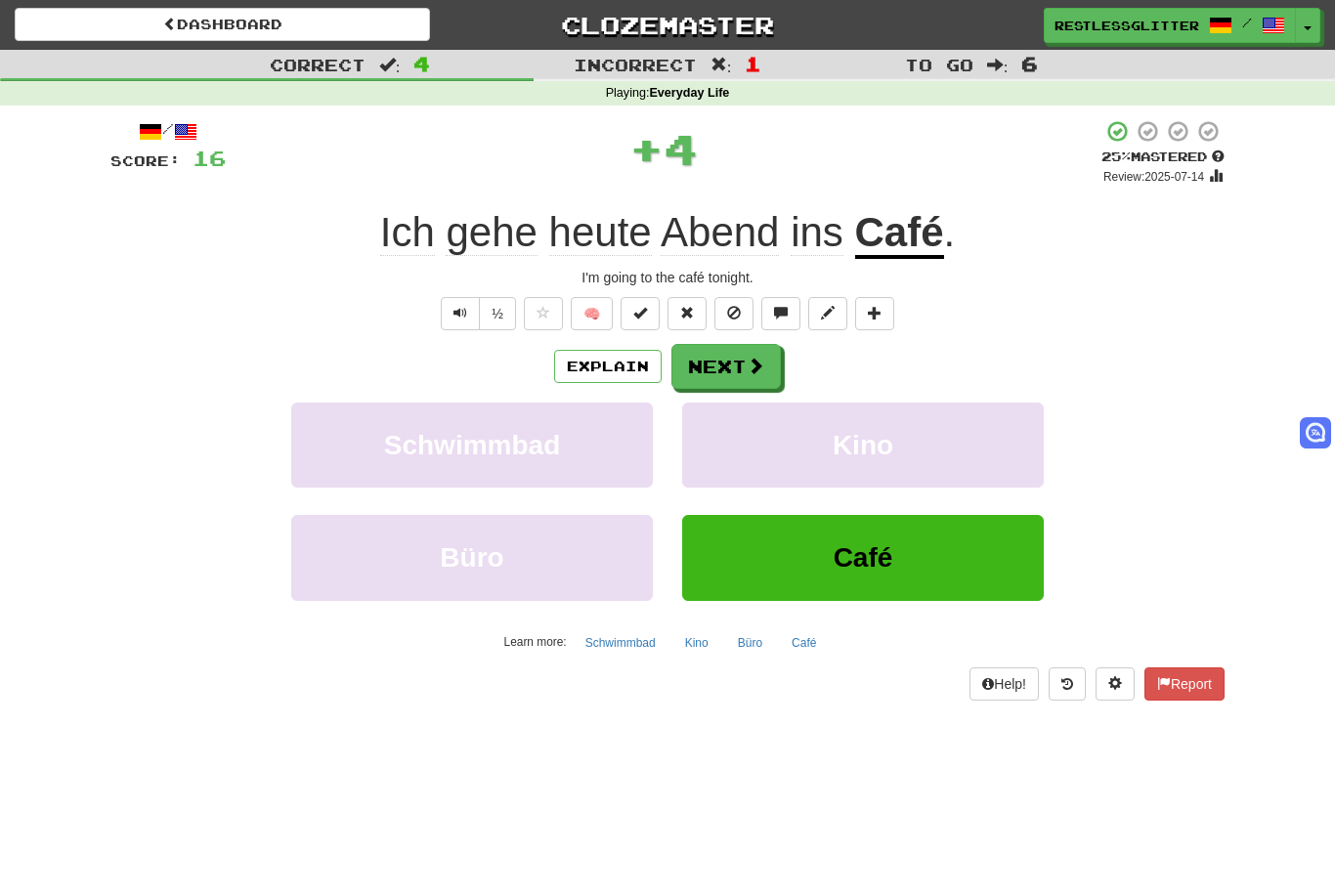 click on "Next" at bounding box center (726, 366) 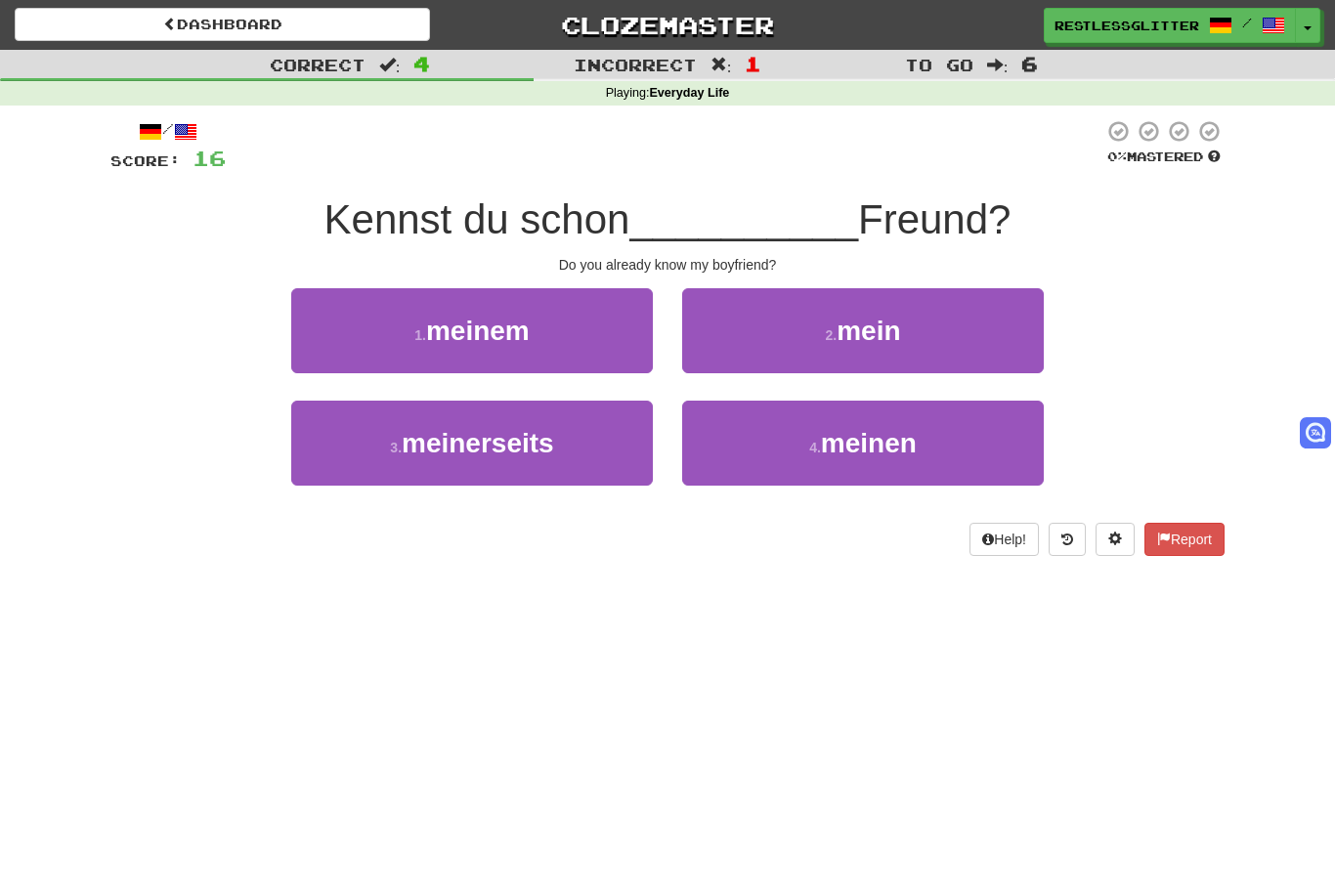 click on "4 .  meinen" at bounding box center [863, 443] 